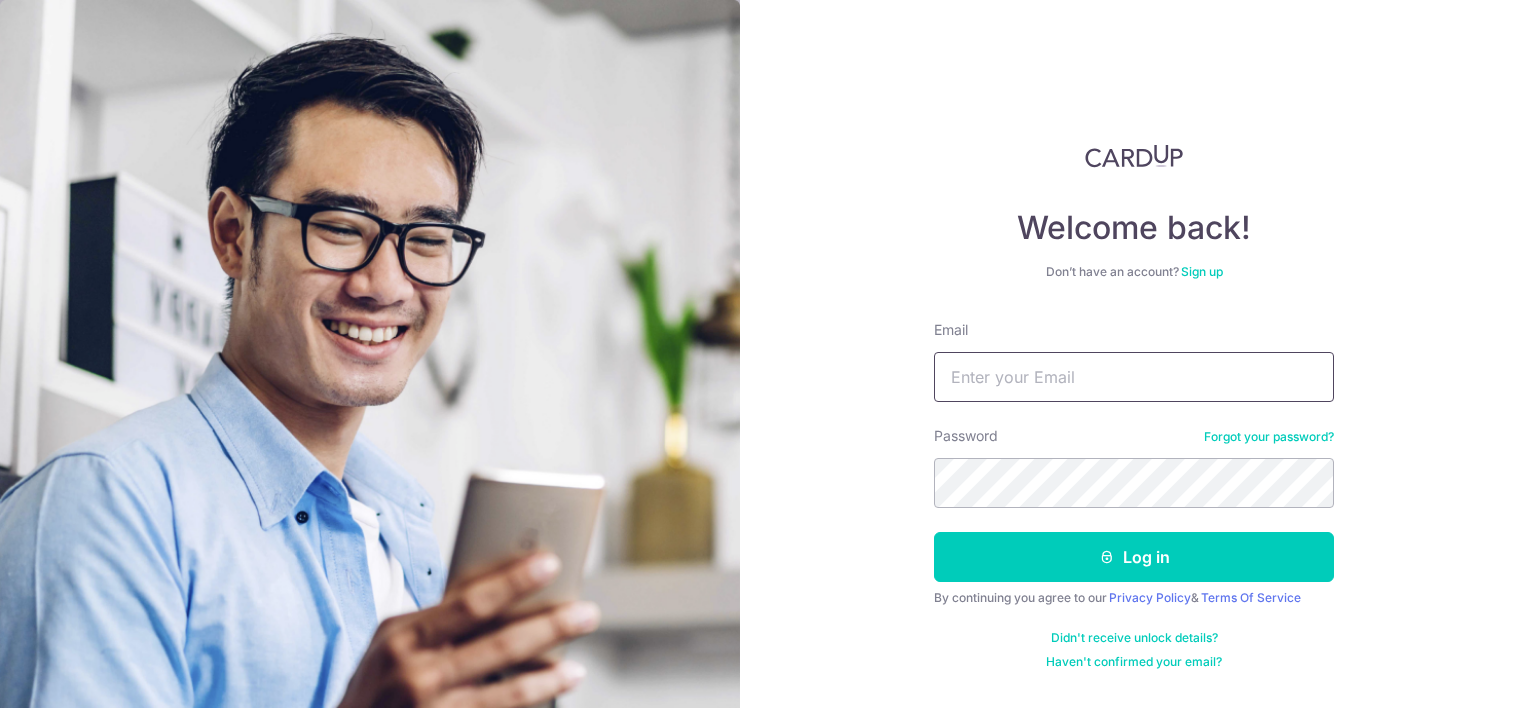 scroll, scrollTop: 0, scrollLeft: 0, axis: both 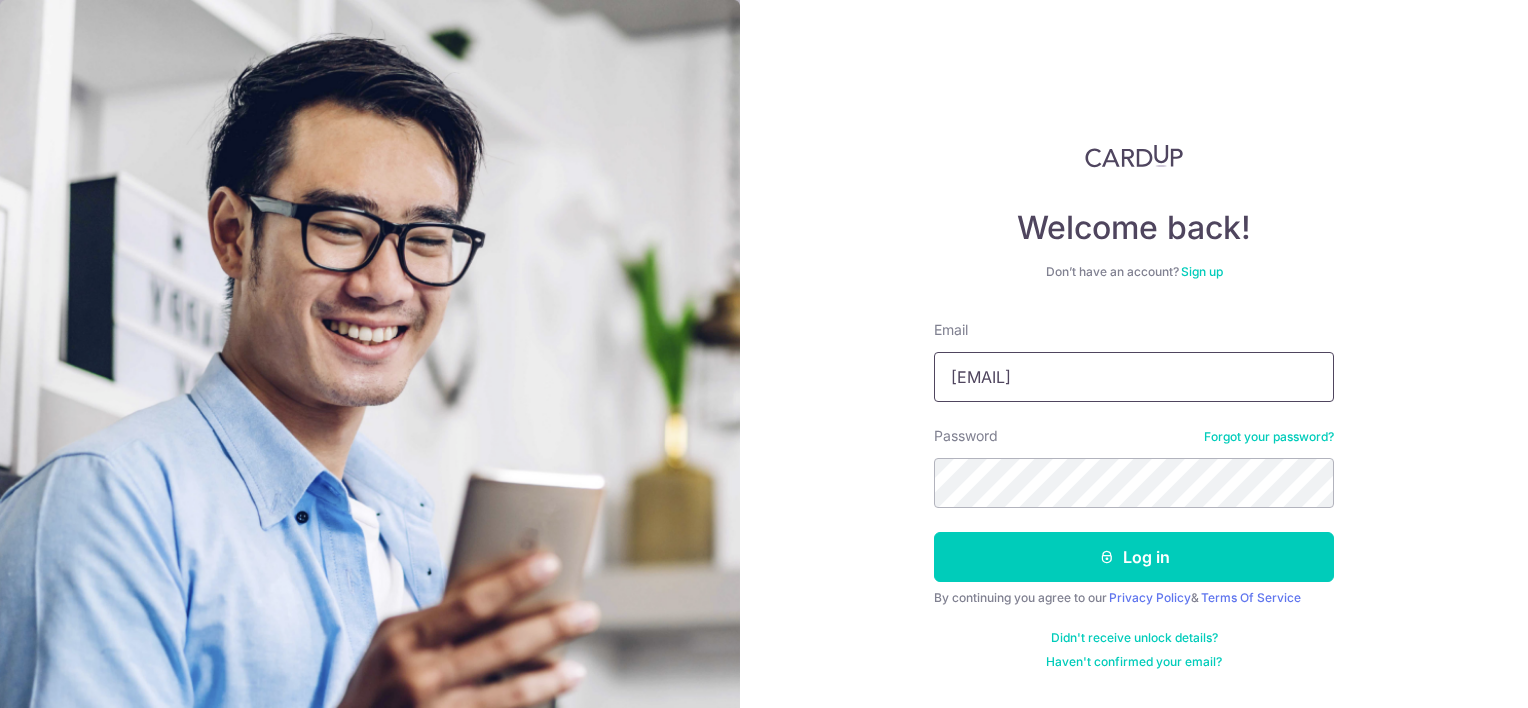 type on "one.detail@gmail.com" 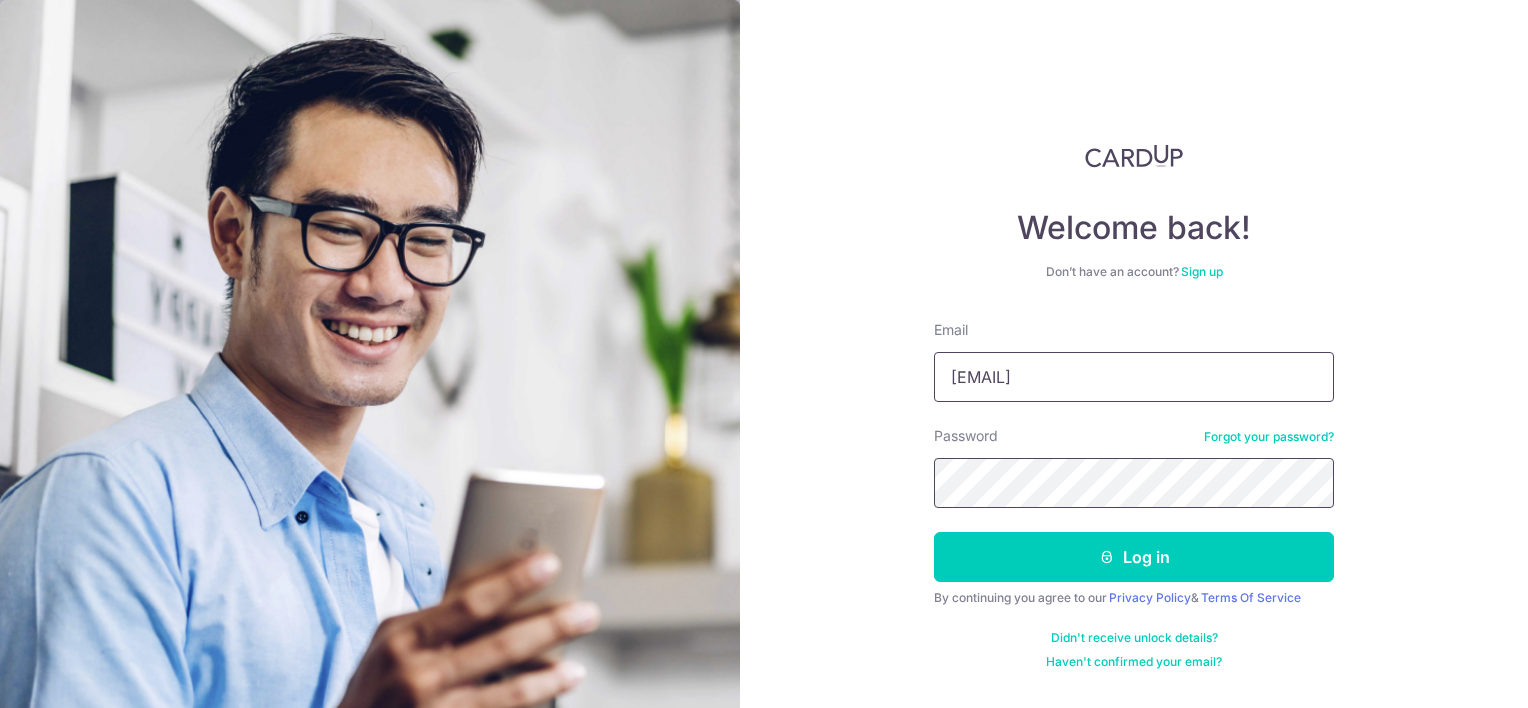 click on "Log in" at bounding box center [1134, 557] 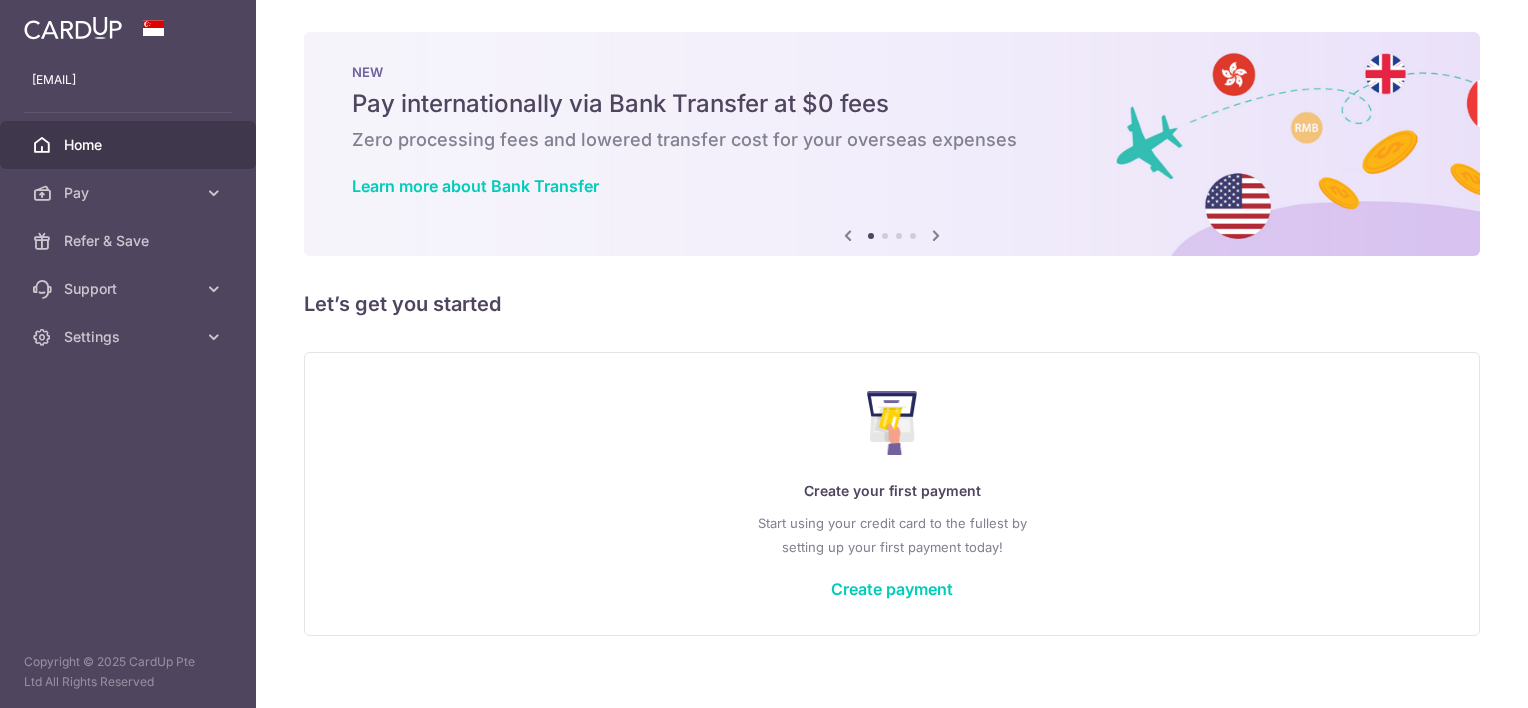 scroll, scrollTop: 0, scrollLeft: 0, axis: both 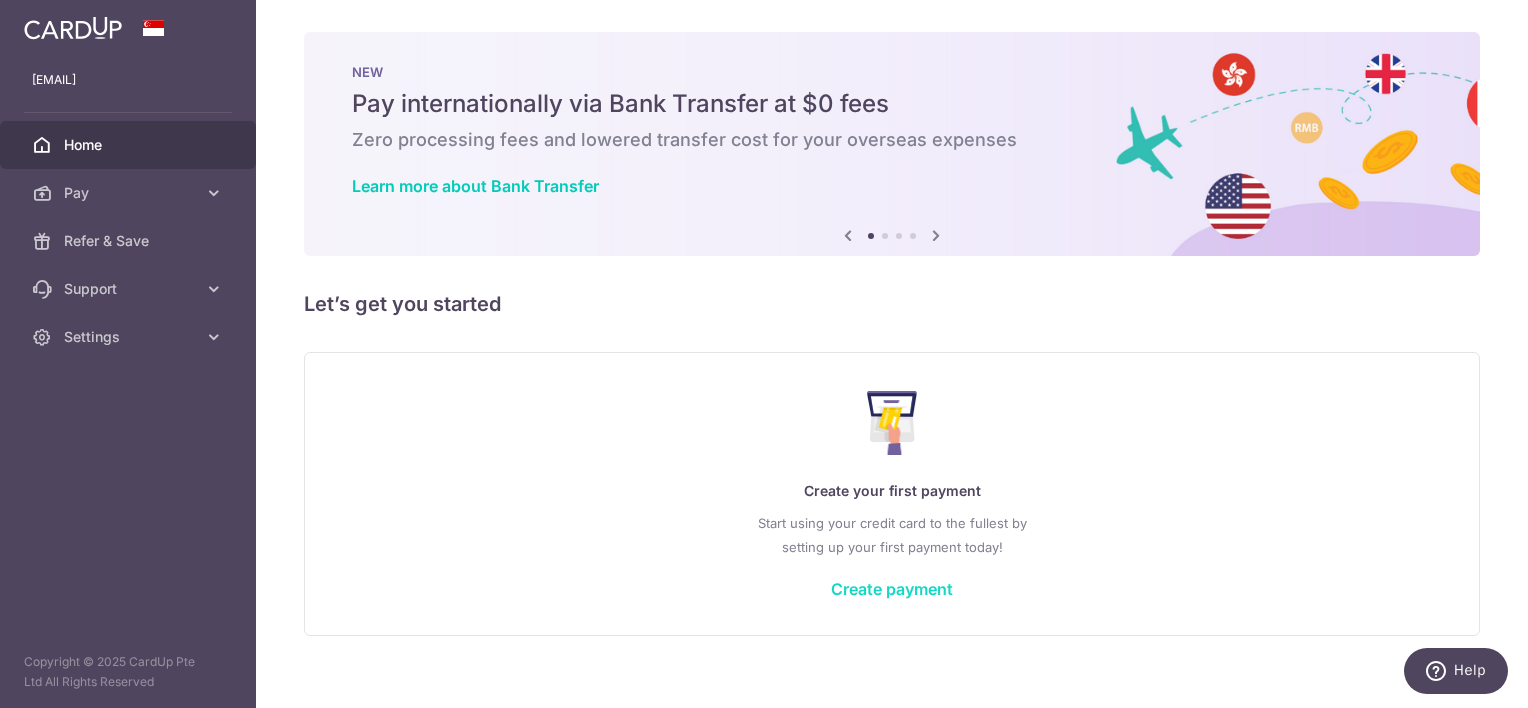 click on "Create payment" at bounding box center [892, 589] 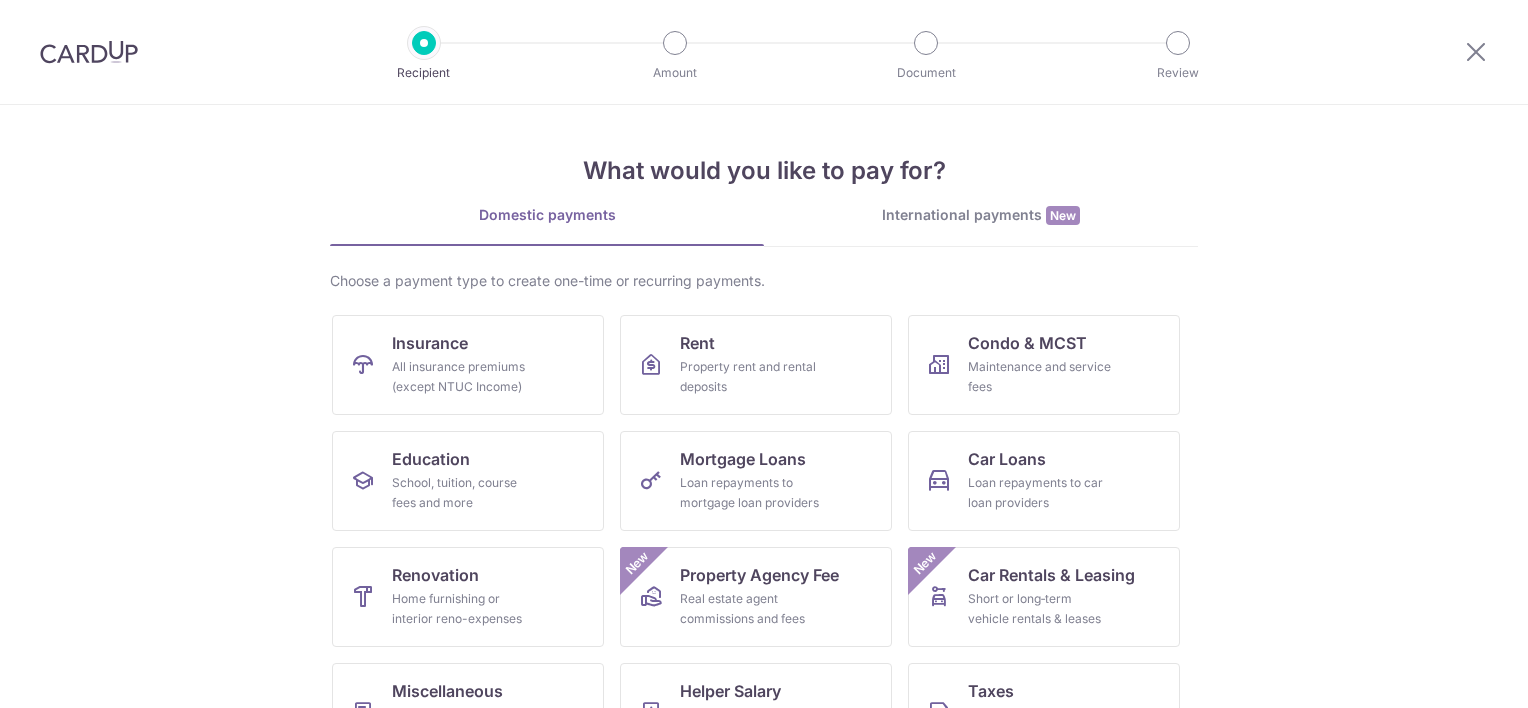 scroll, scrollTop: 0, scrollLeft: 0, axis: both 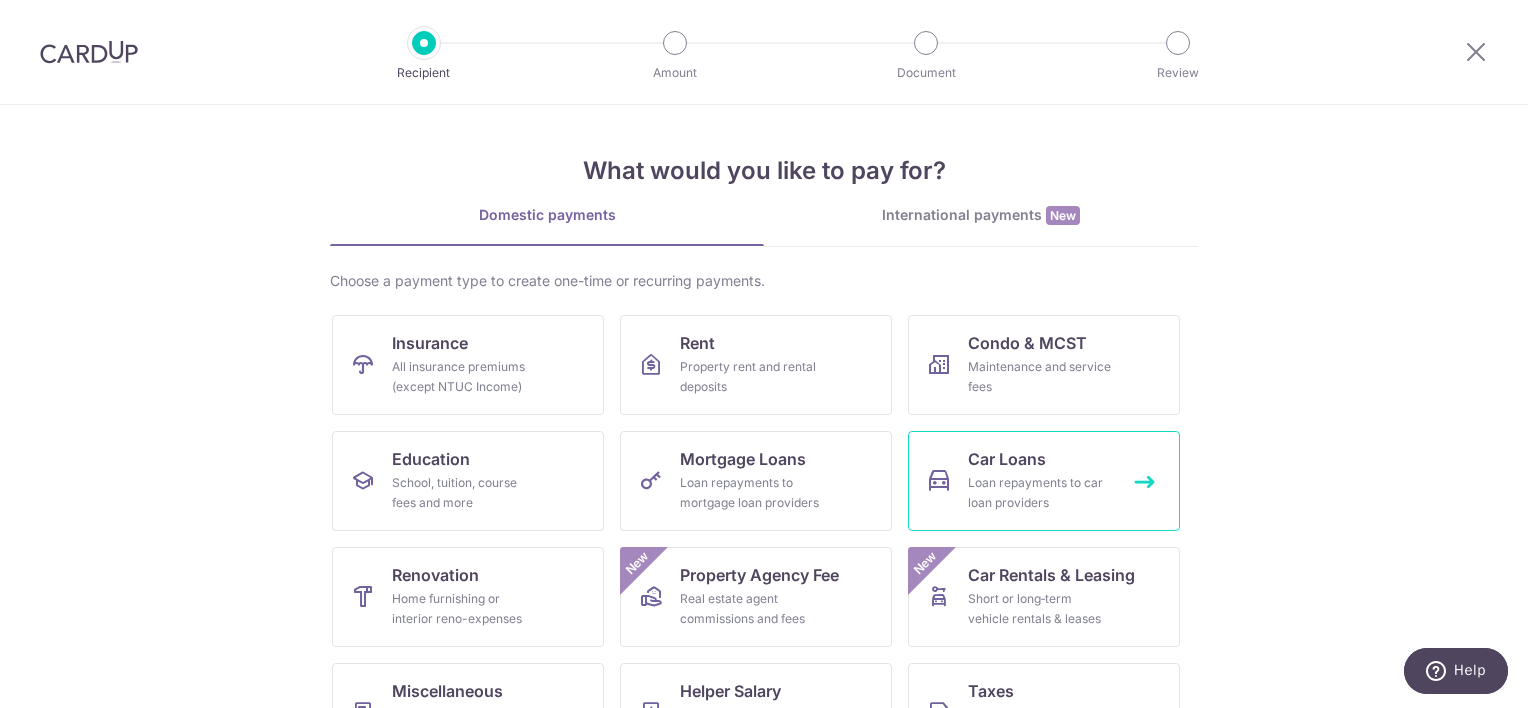 click on "Car Loans" at bounding box center (1007, 459) 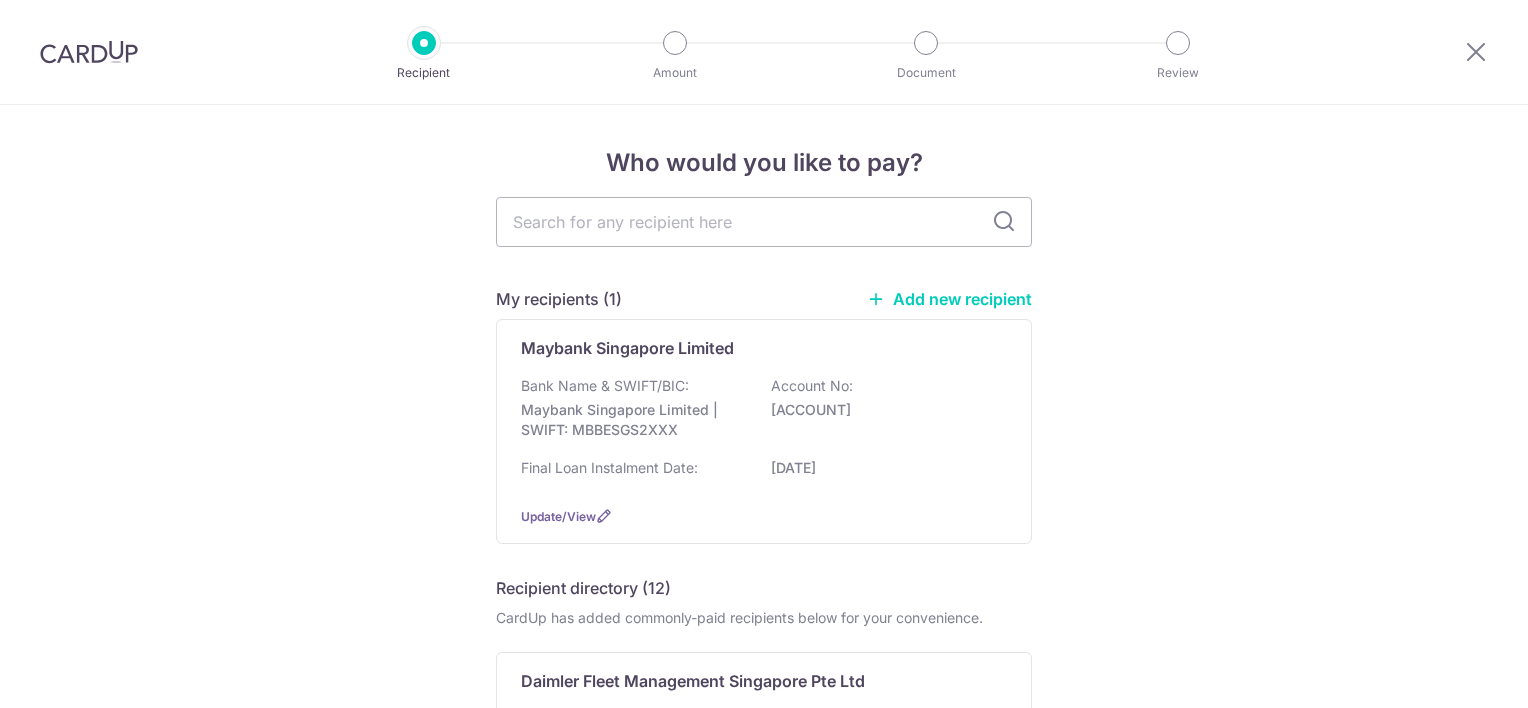 scroll, scrollTop: 0, scrollLeft: 0, axis: both 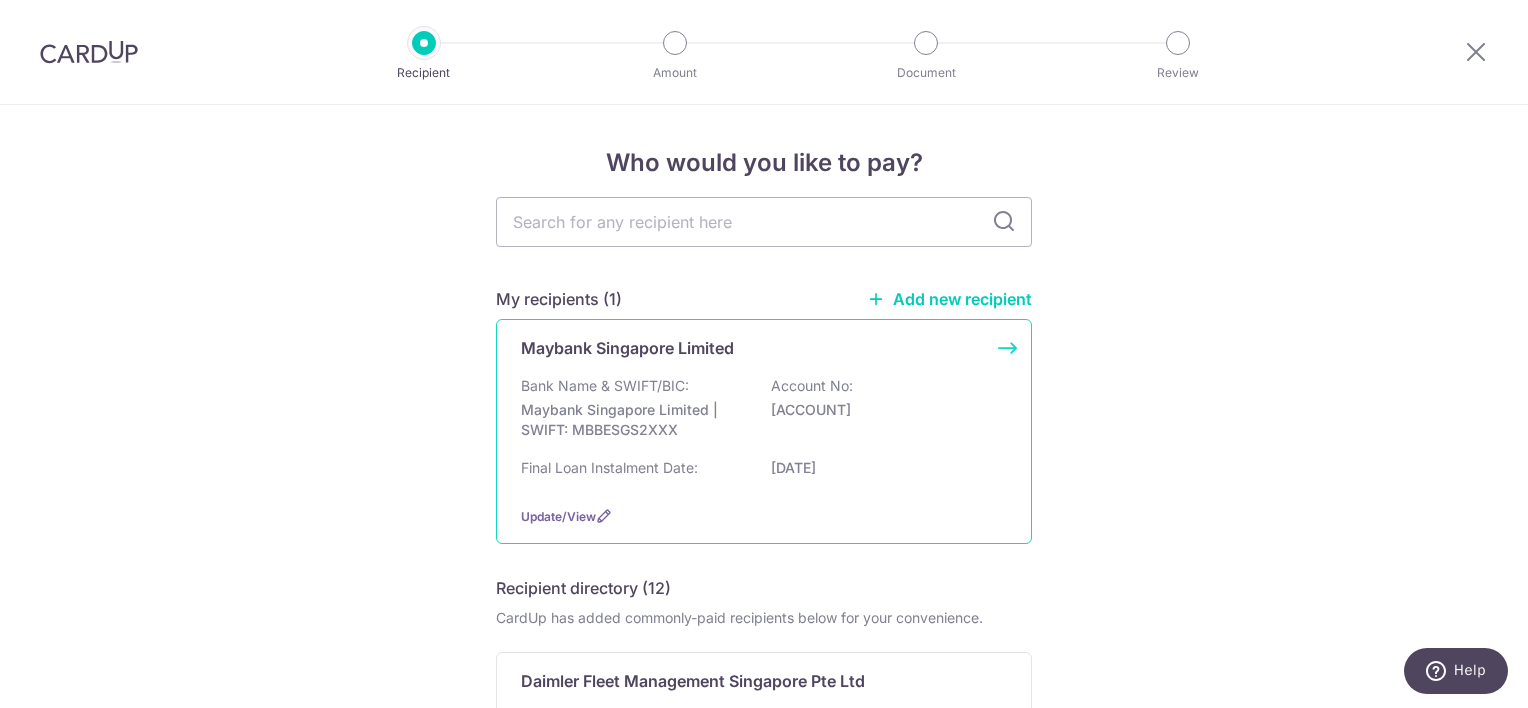 click on "Maybank Singapore Limited
Bank Name & SWIFT/BIC:
Maybank Singapore Limited | SWIFT: MBBESGS2XXX
Account No:
44337843972
Final Loan Instalment Date:
18/07/2032
Update/View" at bounding box center (764, 431) 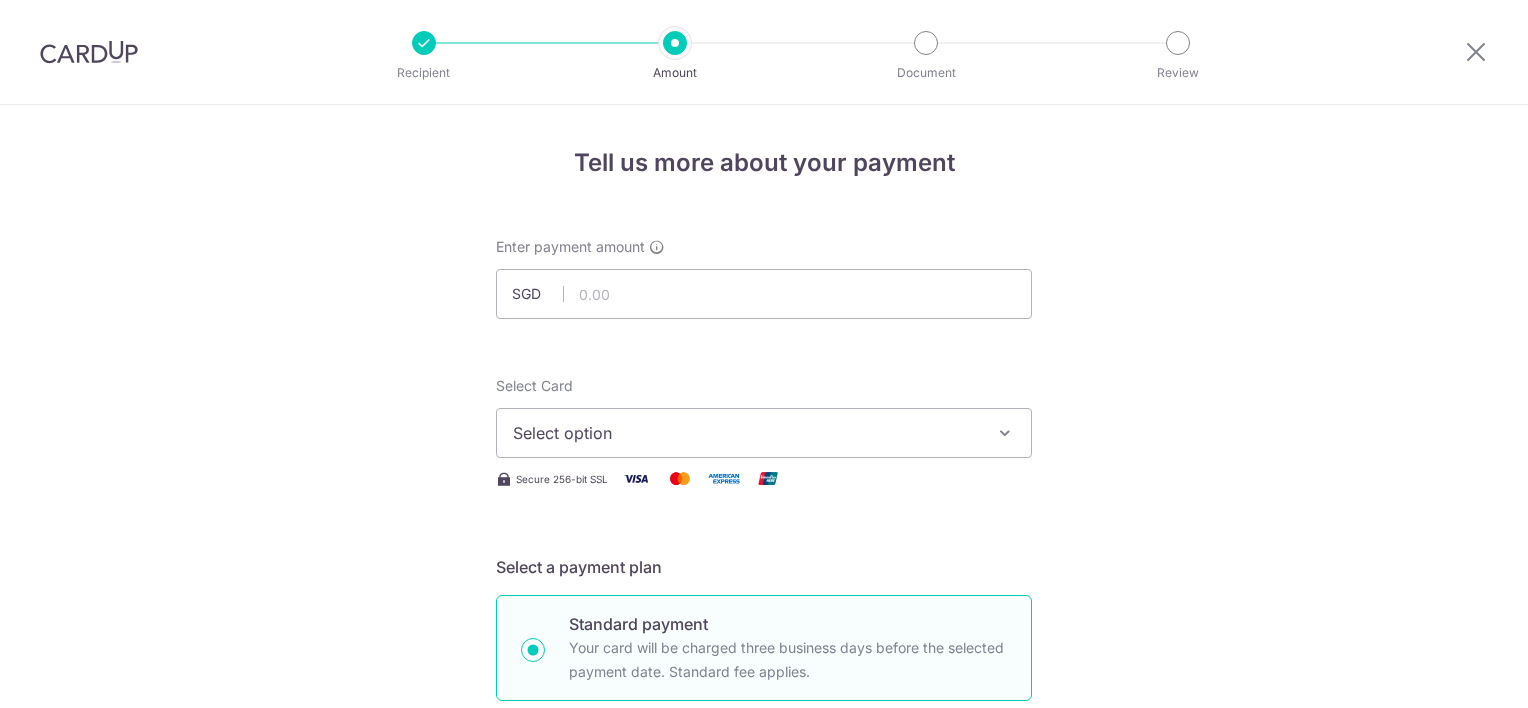 scroll, scrollTop: 0, scrollLeft: 0, axis: both 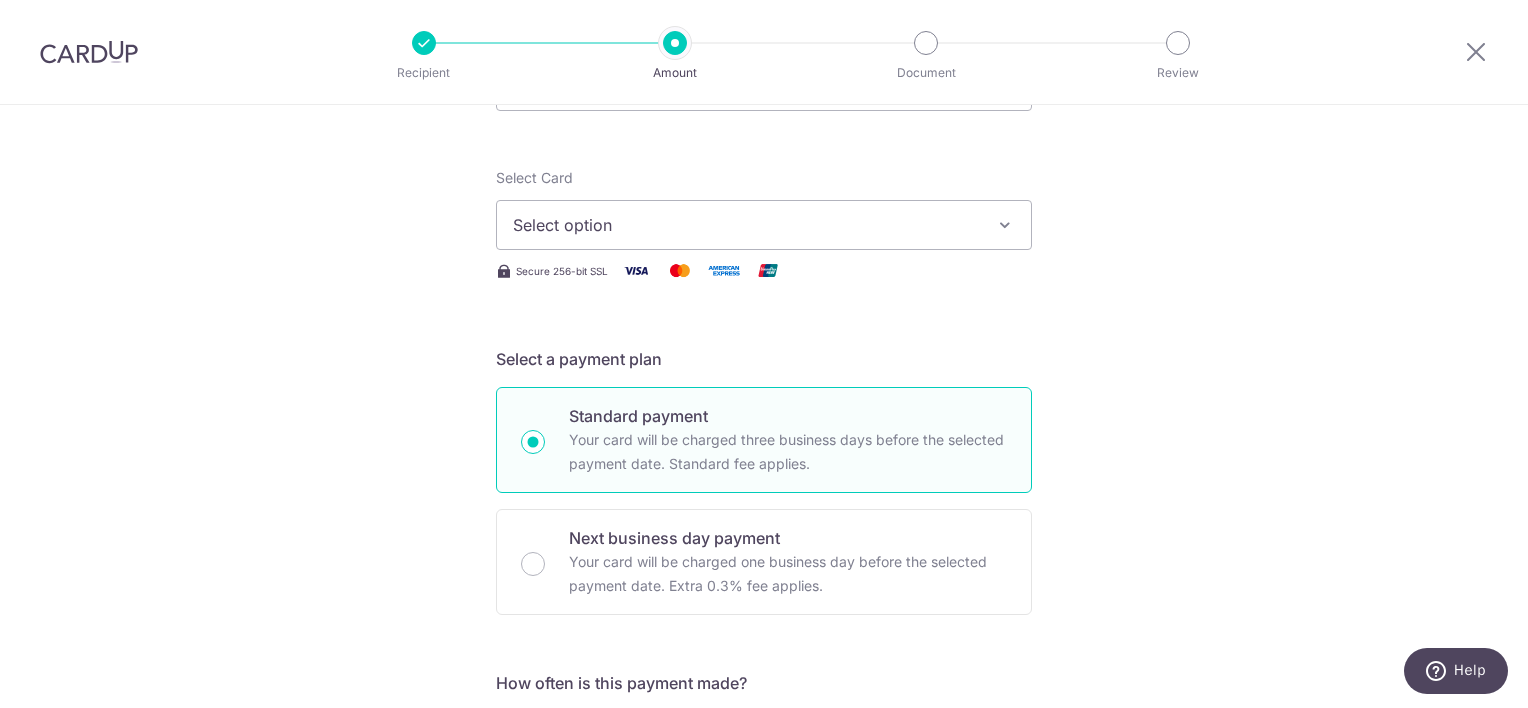 click on "Select option" at bounding box center (746, 225) 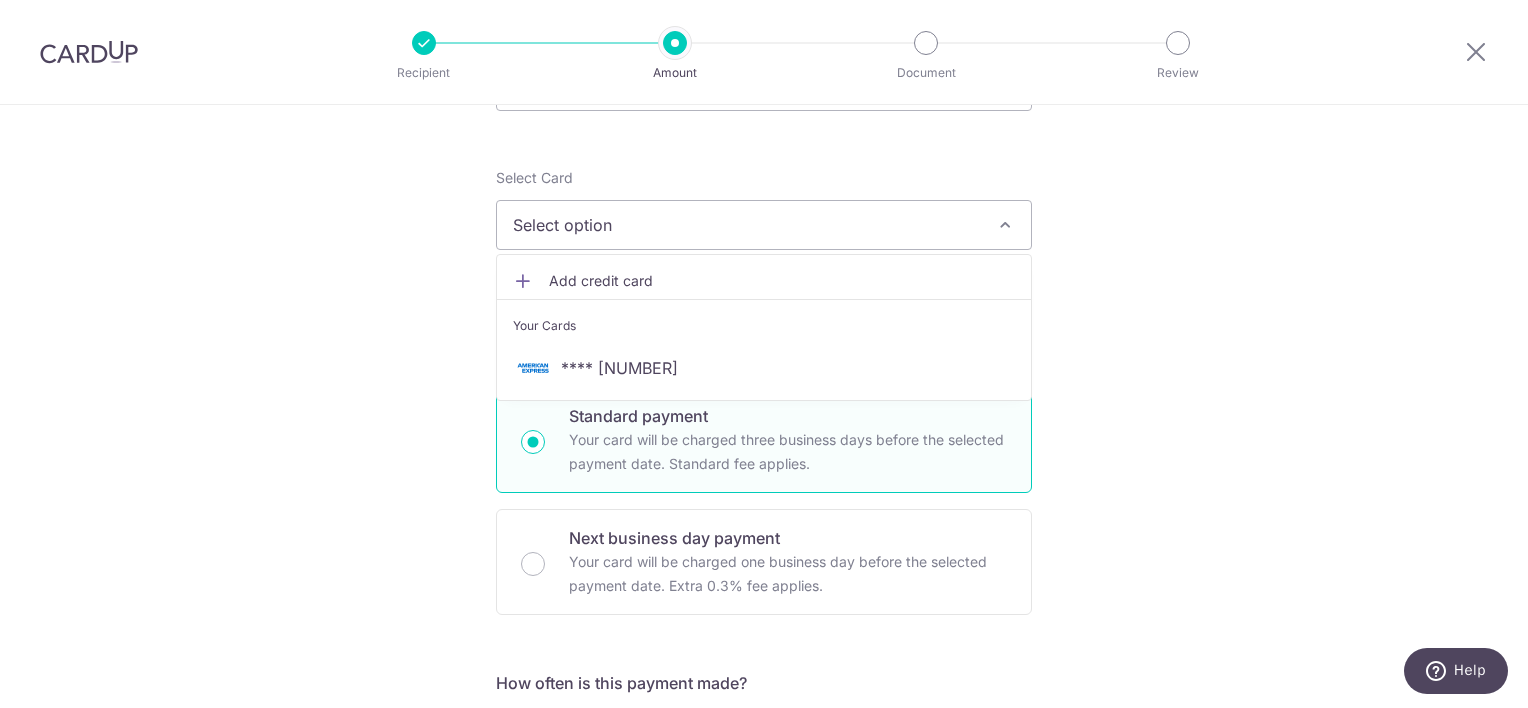 click on "Add credit card" at bounding box center [782, 281] 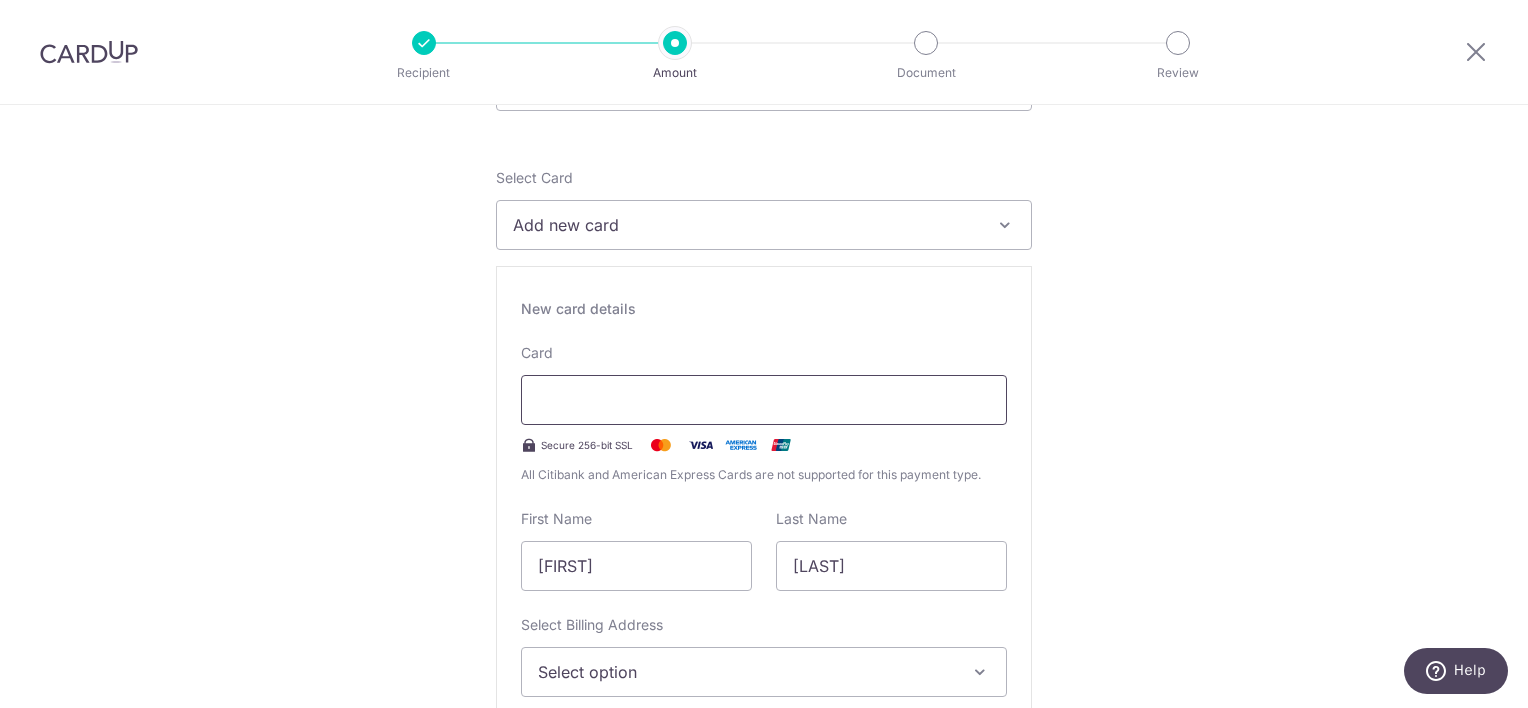 click at bounding box center (764, 400) 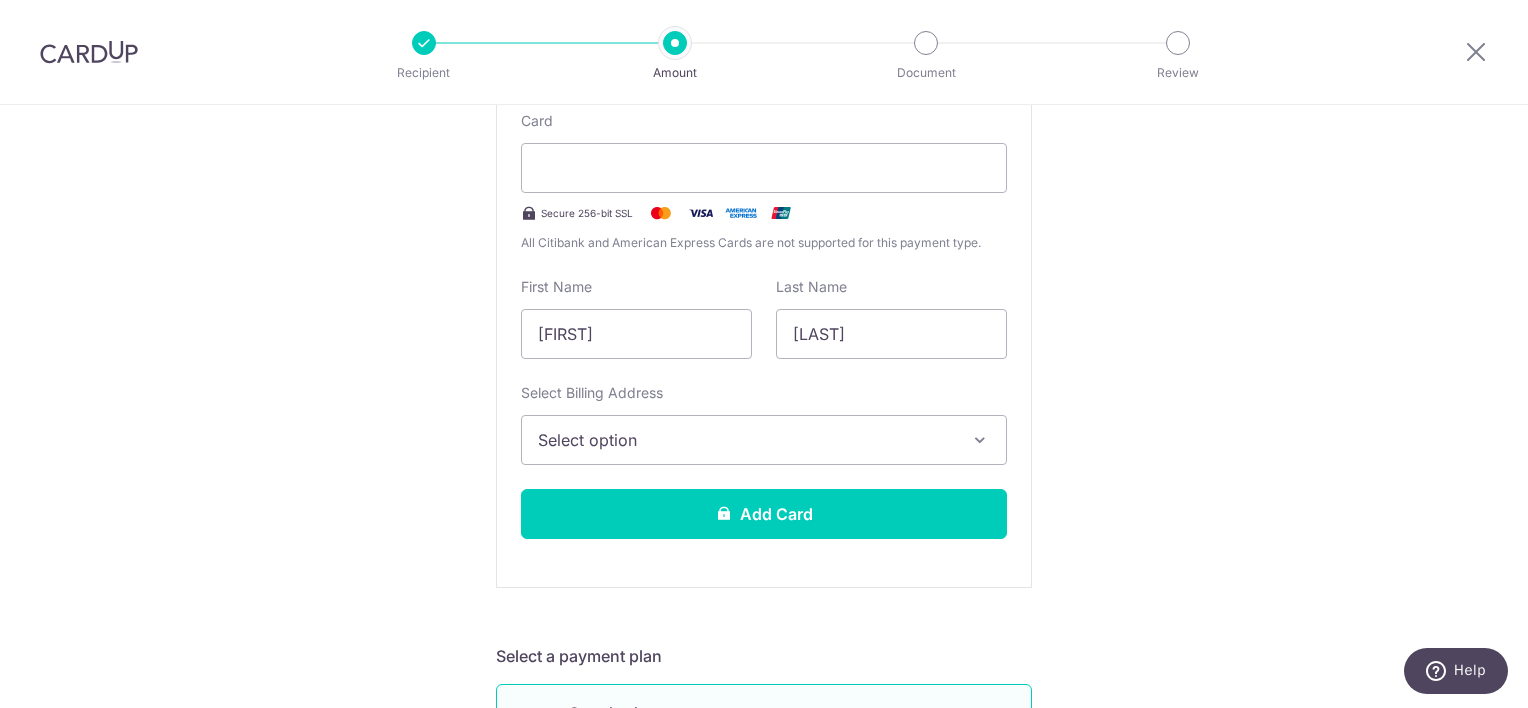 scroll, scrollTop: 440, scrollLeft: 0, axis: vertical 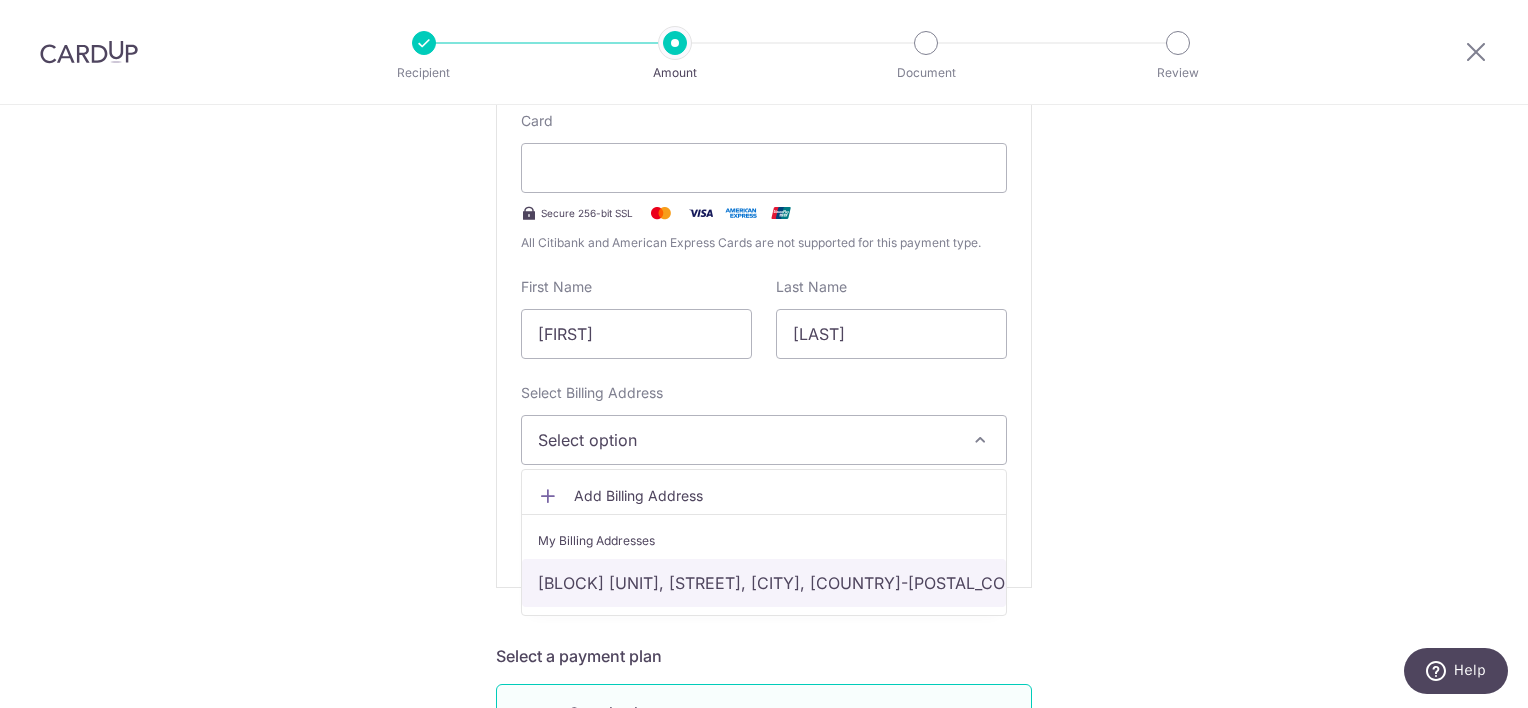 click on "[STREET], [CITY], [STATE]-[POSTAL_CODE]" at bounding box center (764, 583) 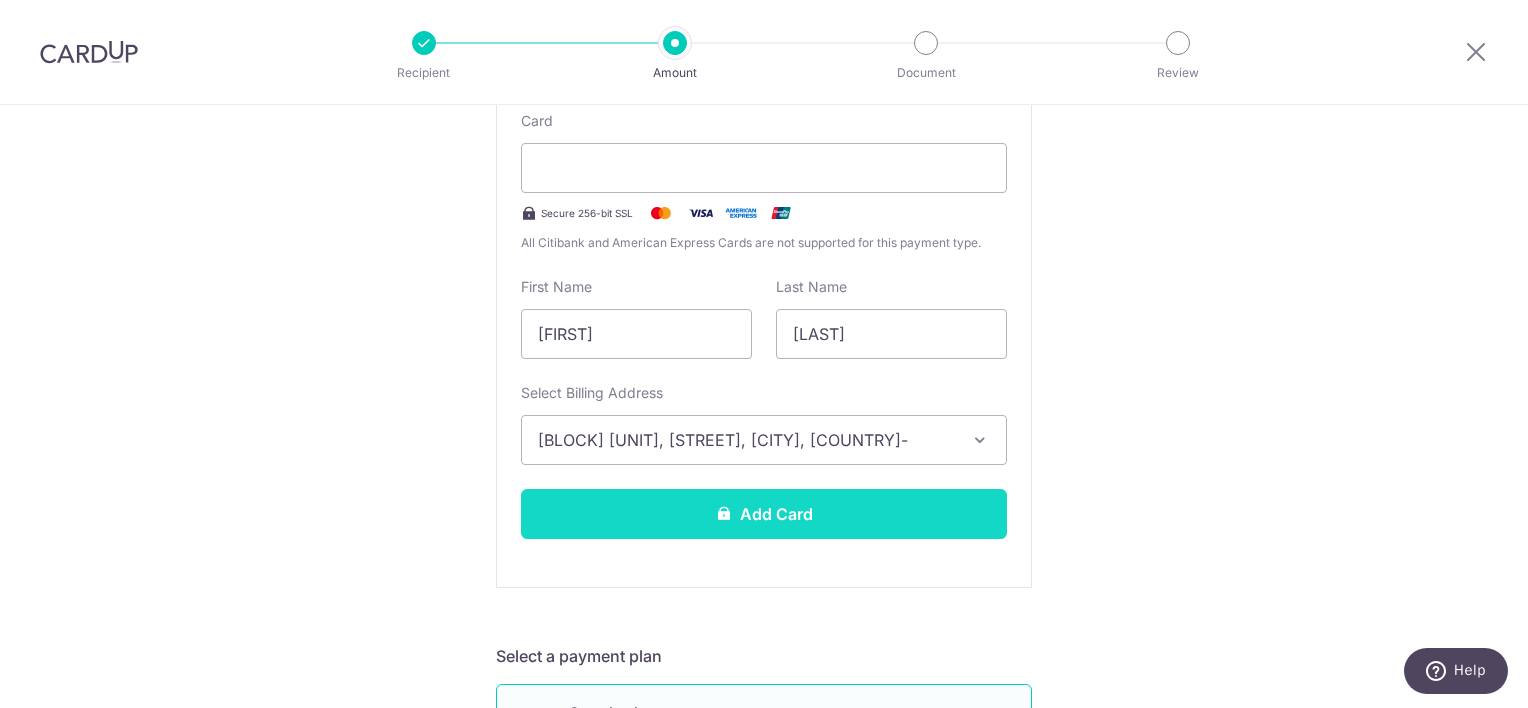 click on "Add Card" at bounding box center (764, 514) 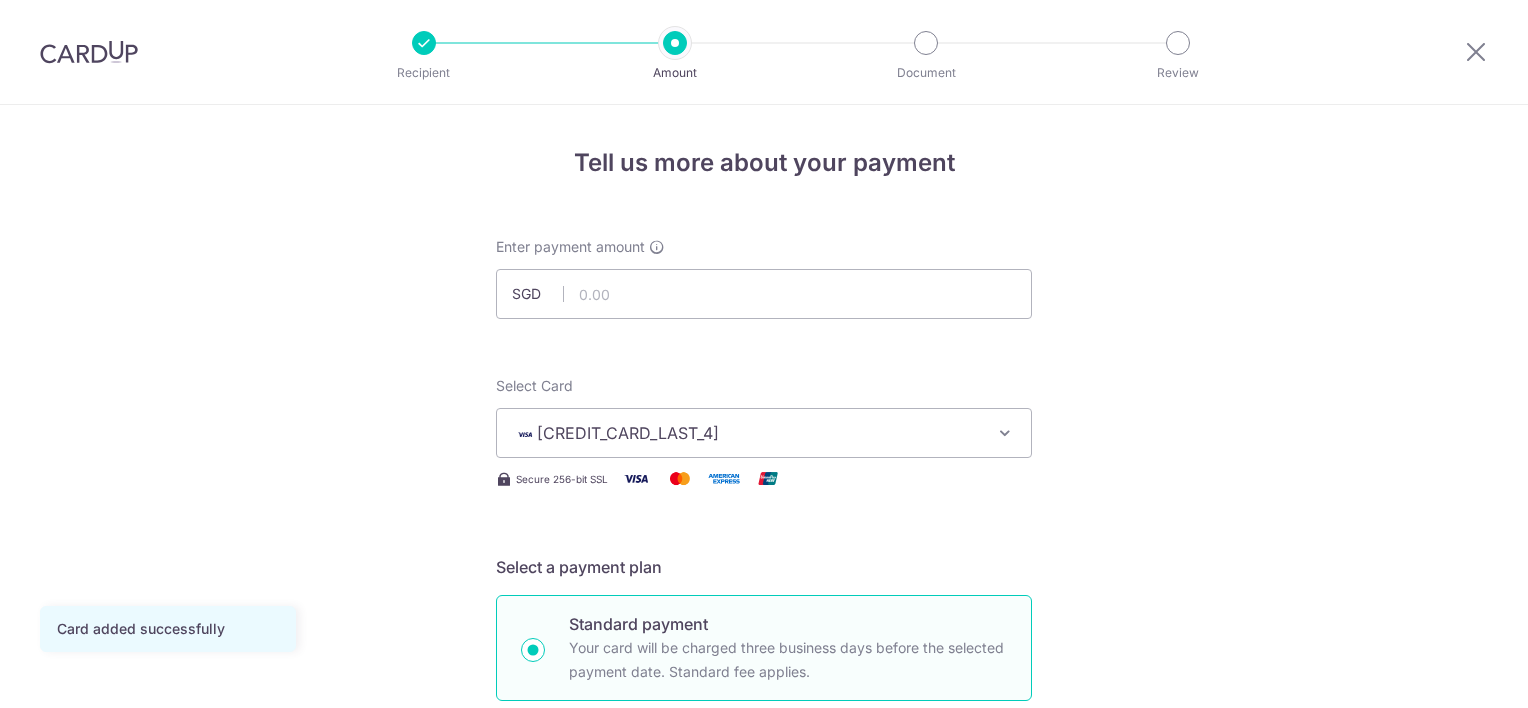 scroll, scrollTop: 0, scrollLeft: 0, axis: both 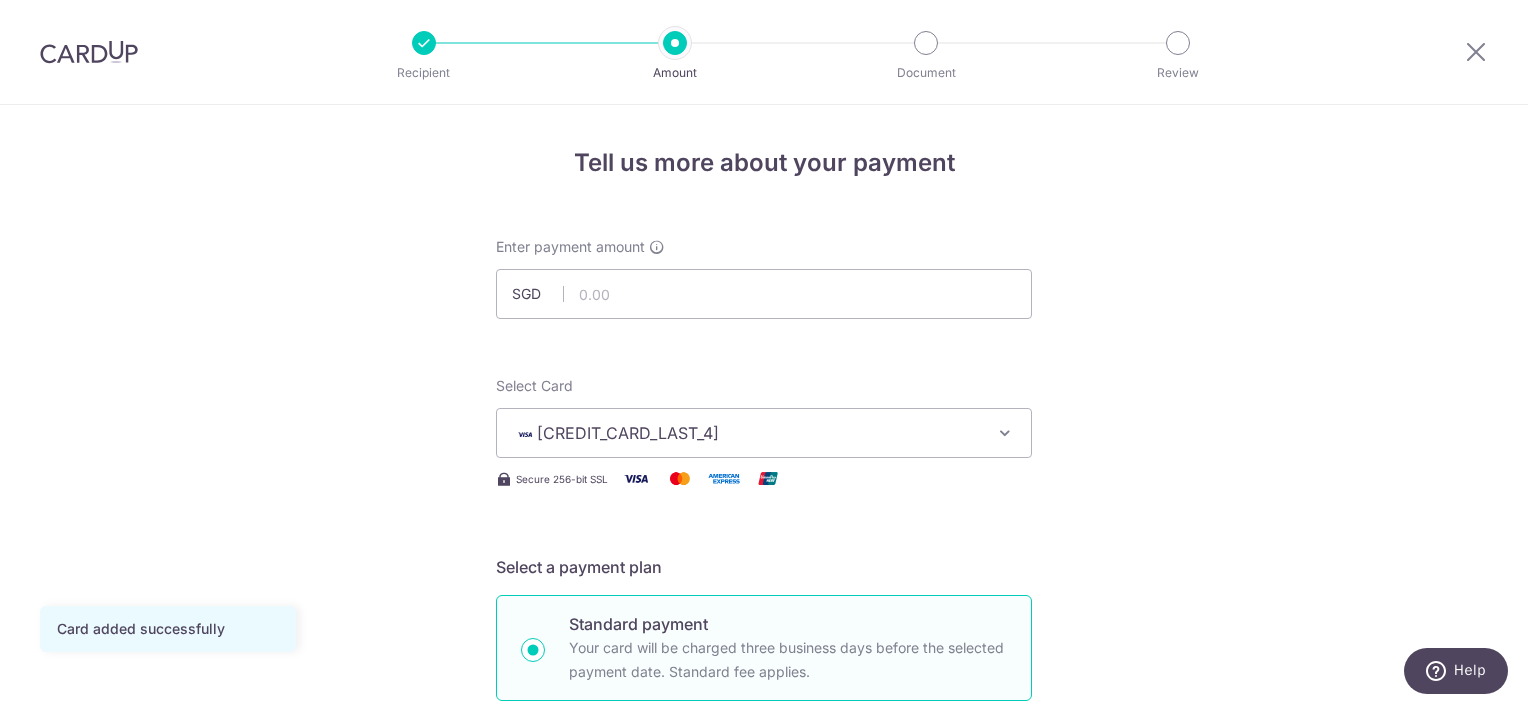 click at bounding box center (1005, 433) 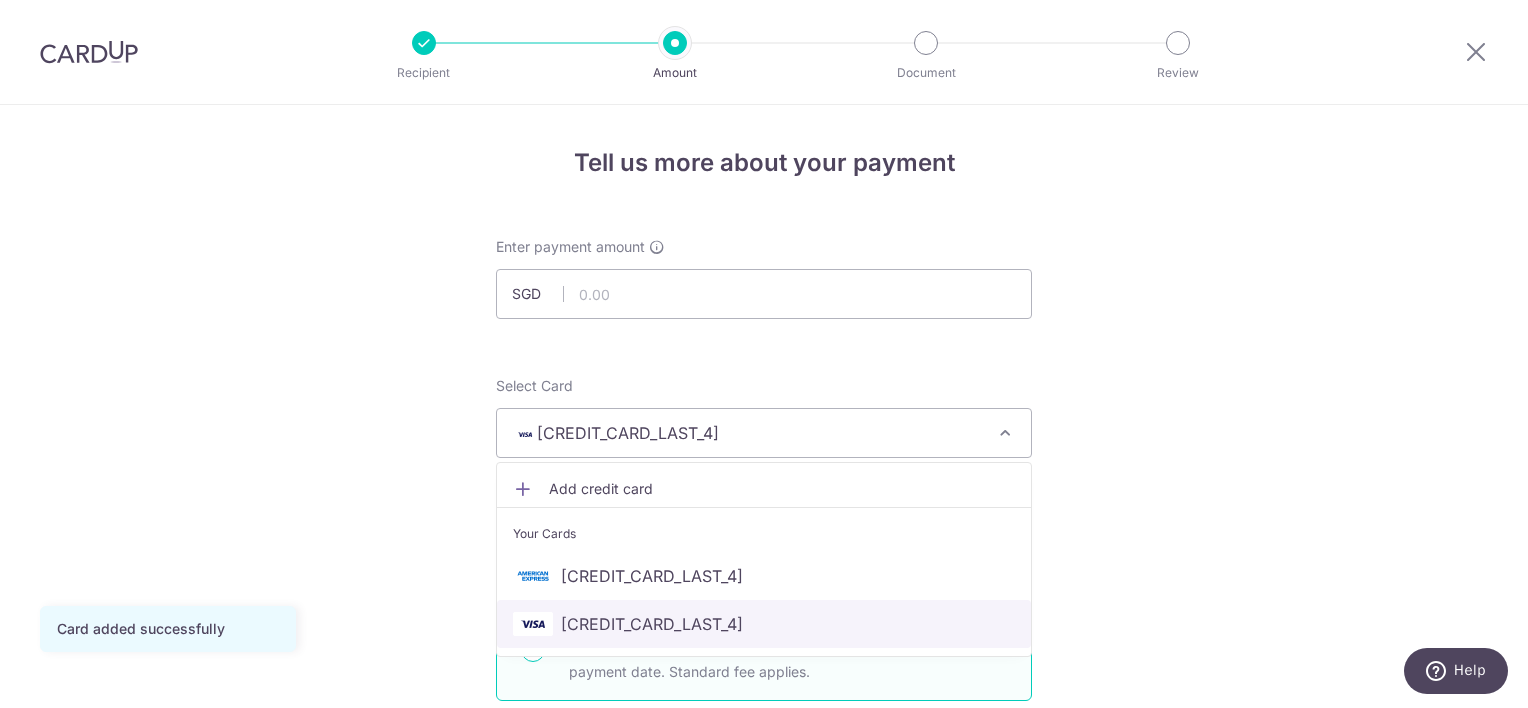 click on "[CREDIT_CARD_LAST_4]" at bounding box center (652, 624) 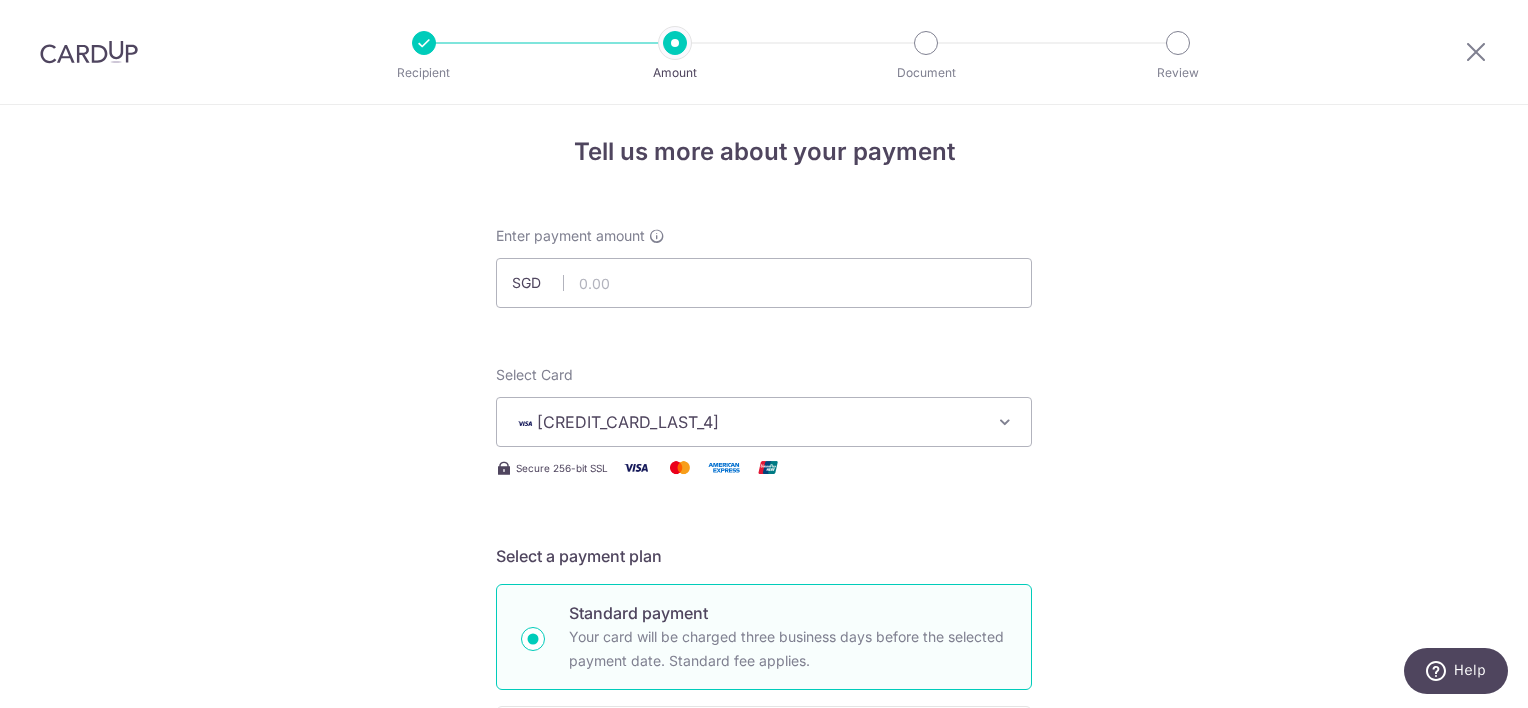 scroll, scrollTop: 12, scrollLeft: 0, axis: vertical 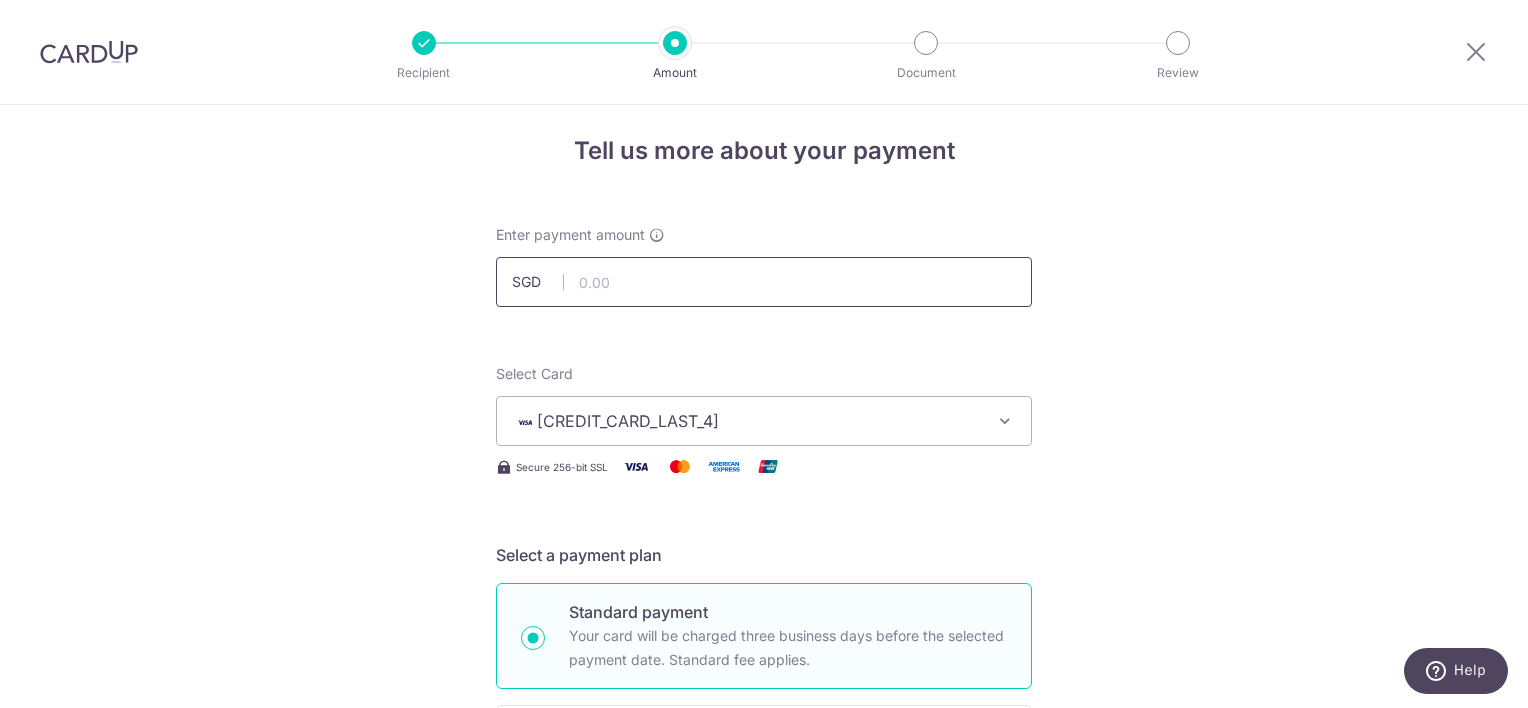click at bounding box center [764, 282] 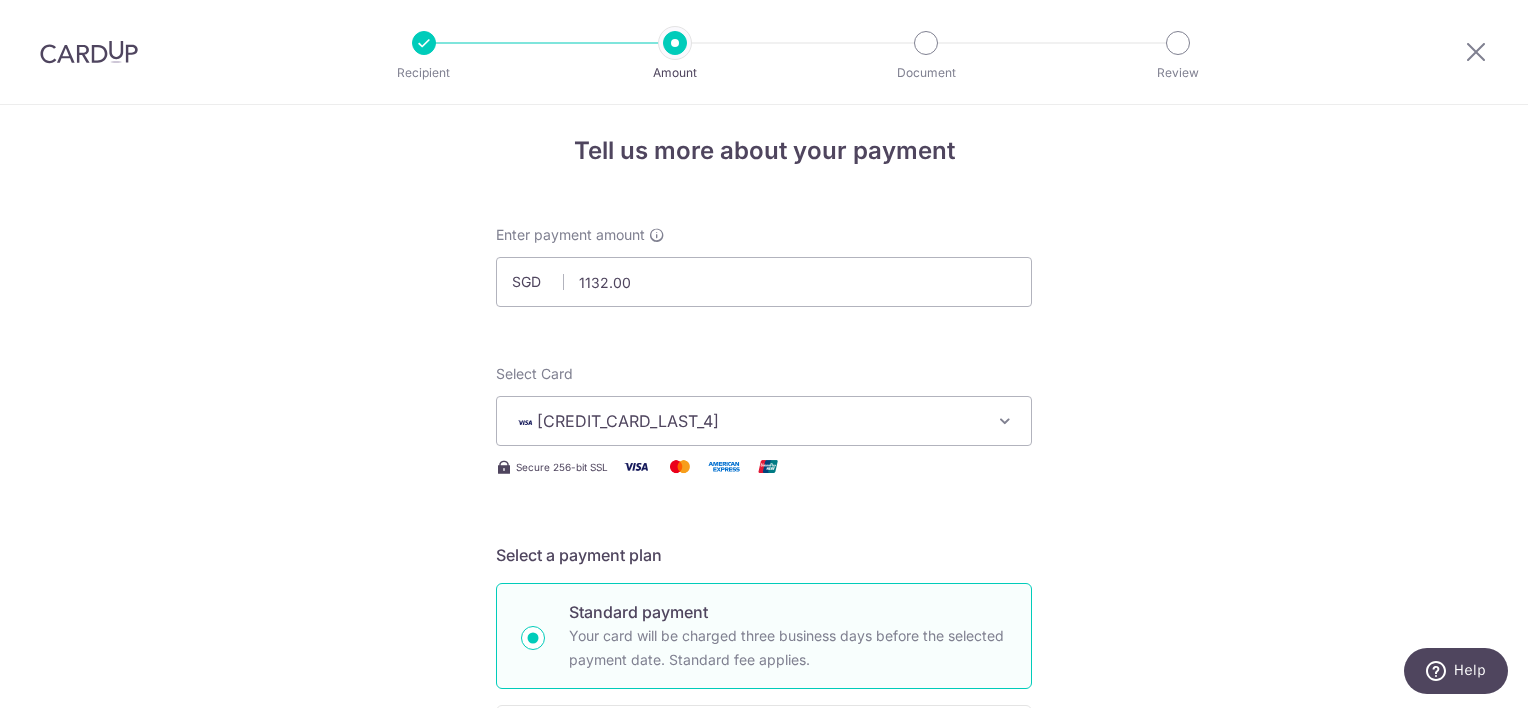 click on "Tell us more about your payment
Enter payment amount
SGD
[NUMBER]
Card added successfully
Select Card
[CREDIT_CARD_LAST_4]
Add credit card
Your Cards
[CREDIT_CARD_LAST_4]
[CREDIT_CARD_LAST_4]
Secure 256-bit SSL
Text
New card details
Card" at bounding box center (764, 997) 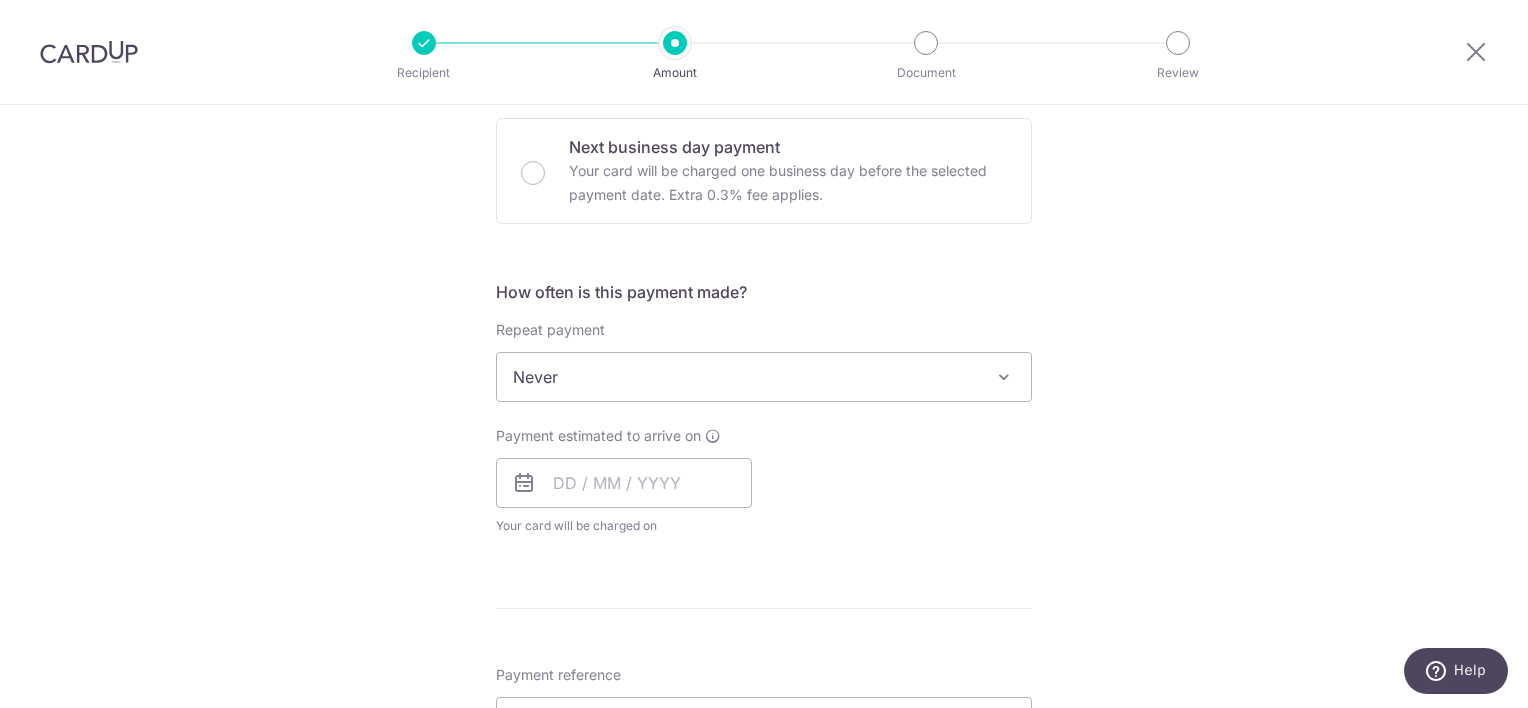 scroll, scrollTop: 608, scrollLeft: 0, axis: vertical 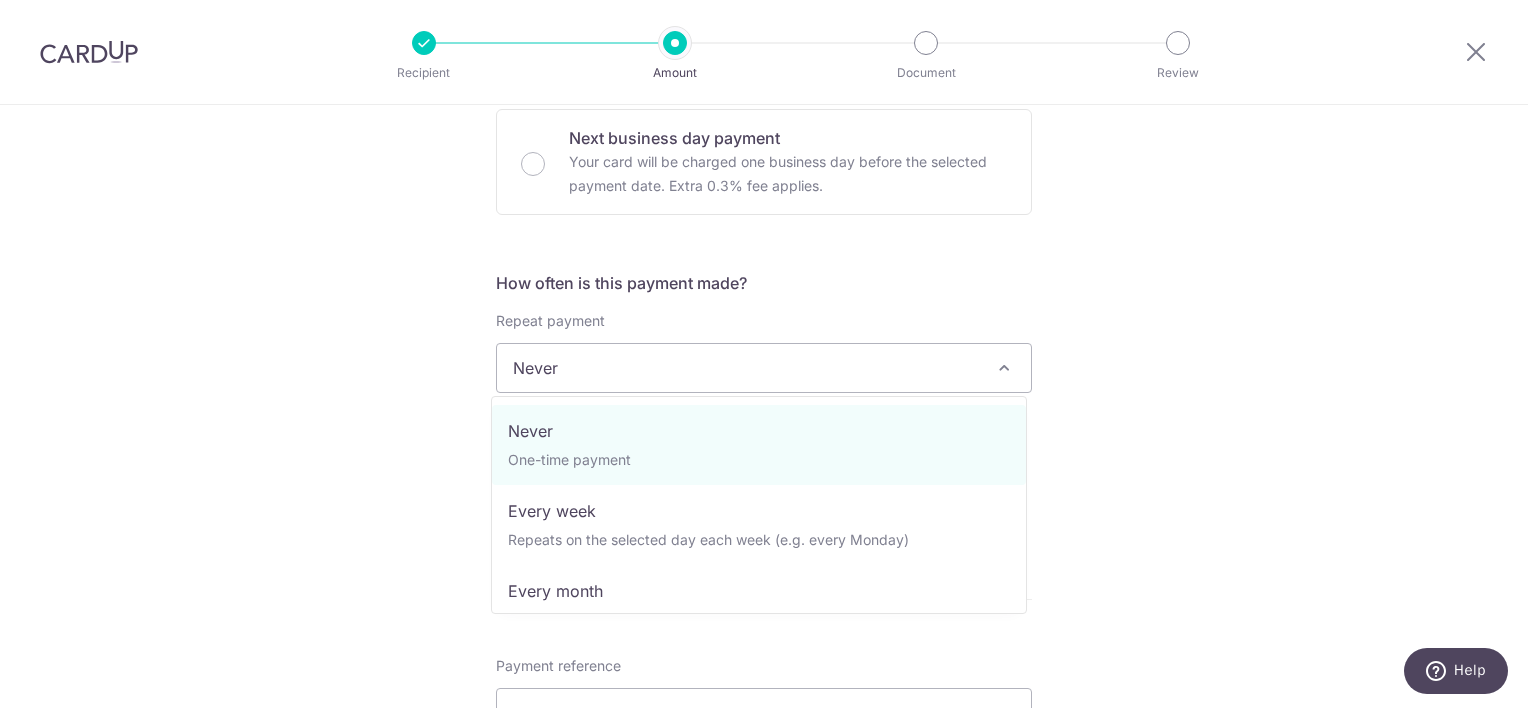 click at bounding box center (1004, 368) 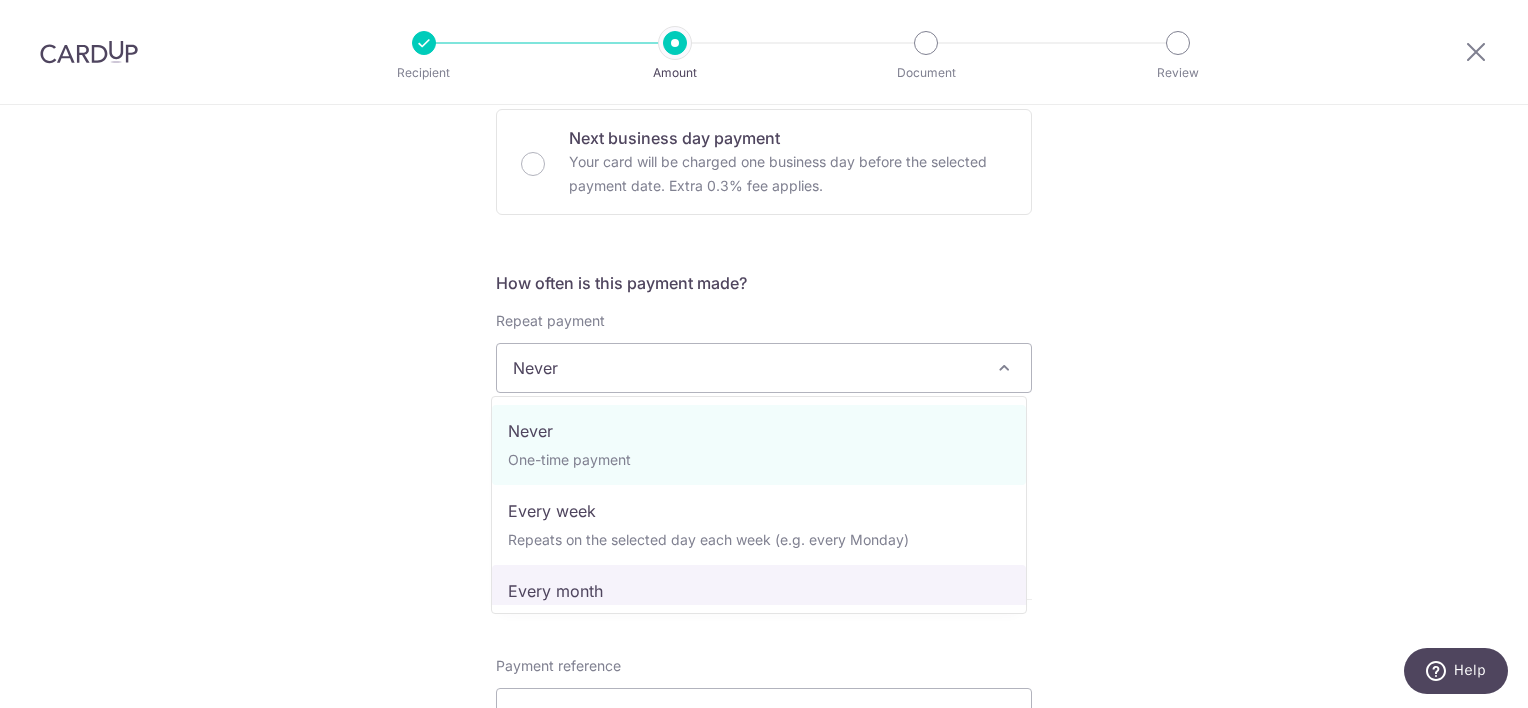 select on "3" 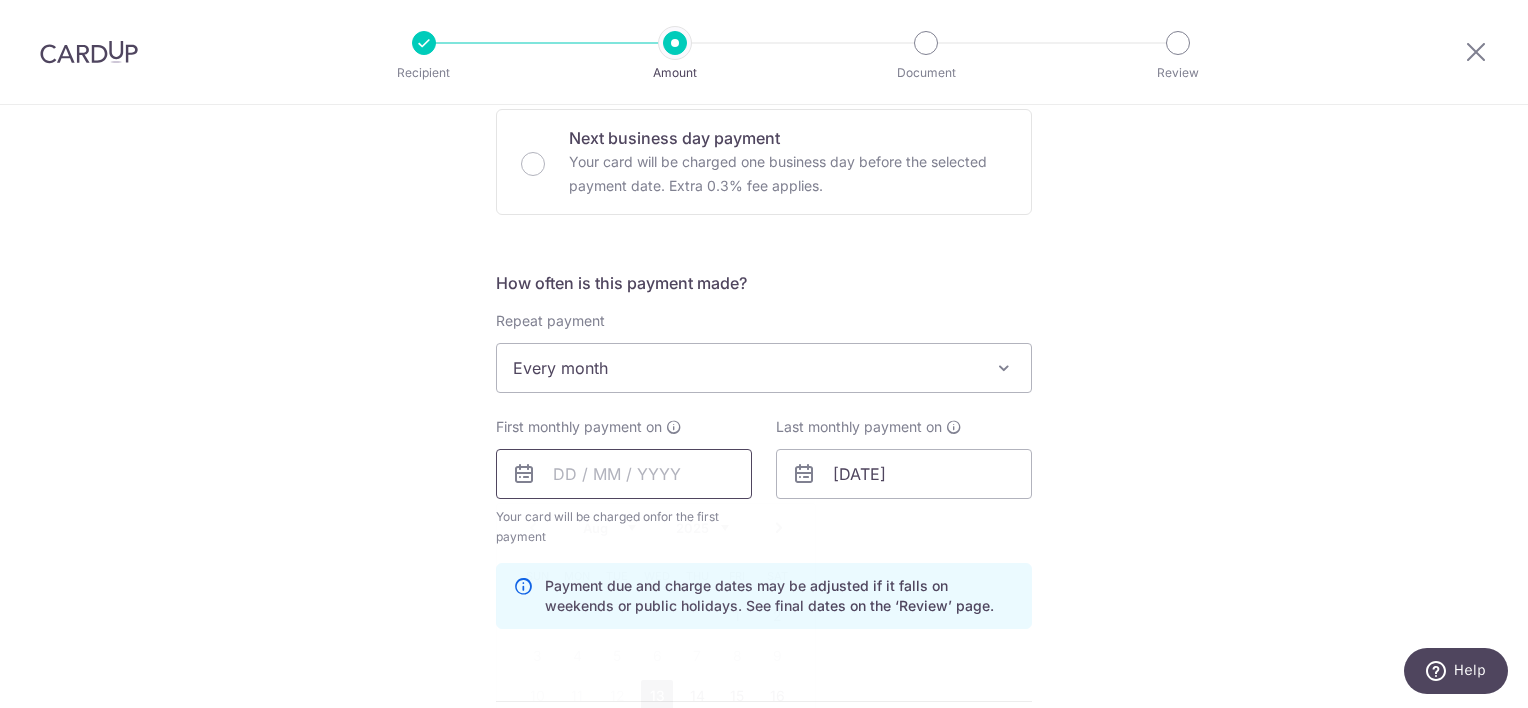 click at bounding box center [624, 474] 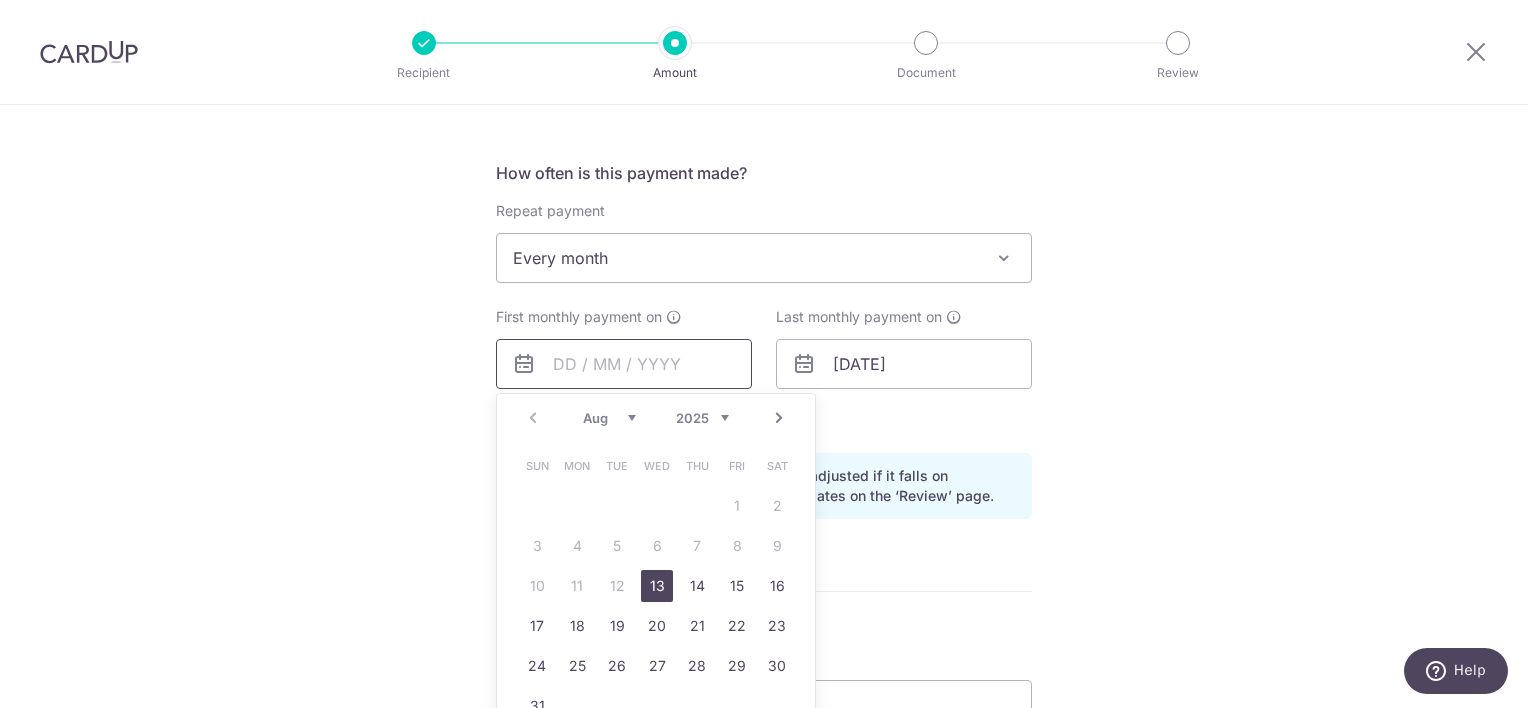 scroll, scrollTop: 748, scrollLeft: 0, axis: vertical 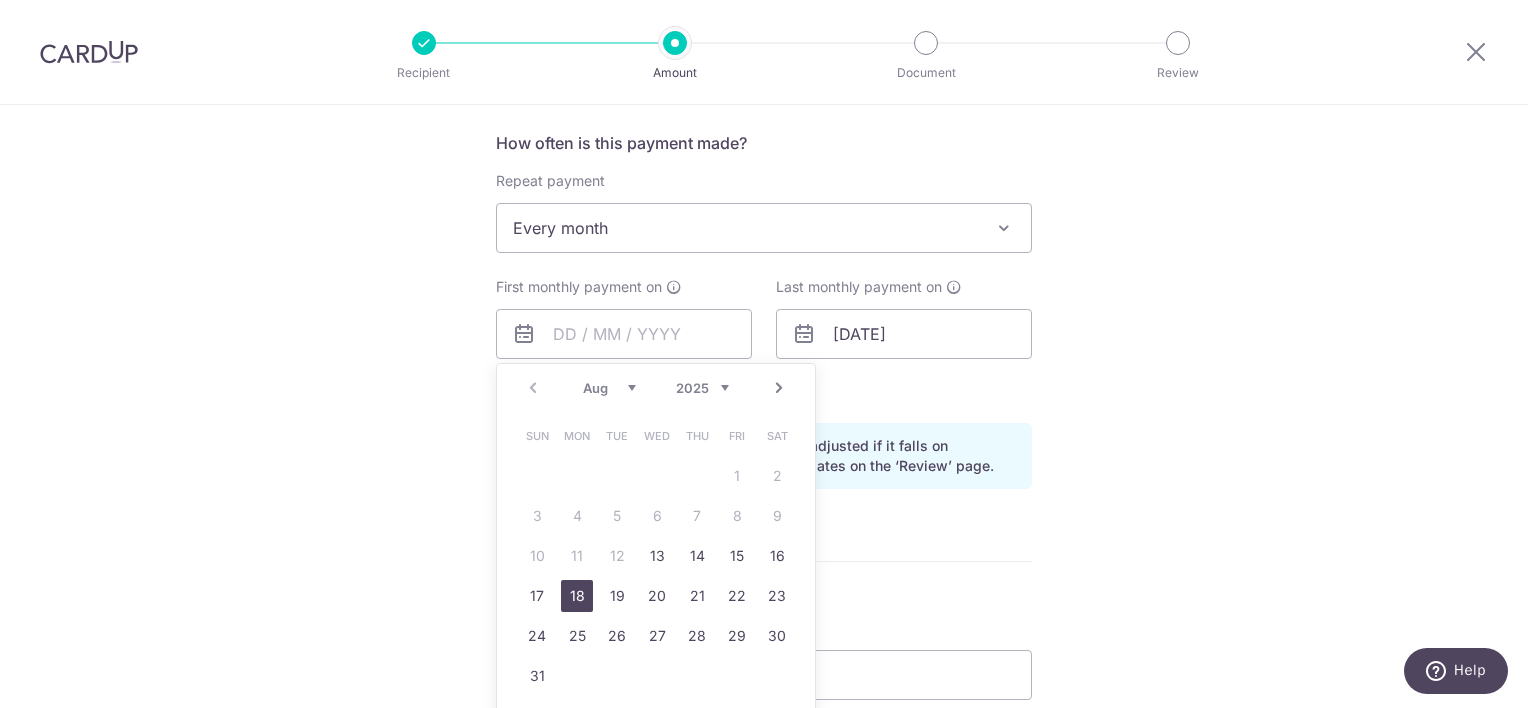 drag, startPoint x: 575, startPoint y: 594, endPoint x: 840, endPoint y: 484, distance: 286.92334 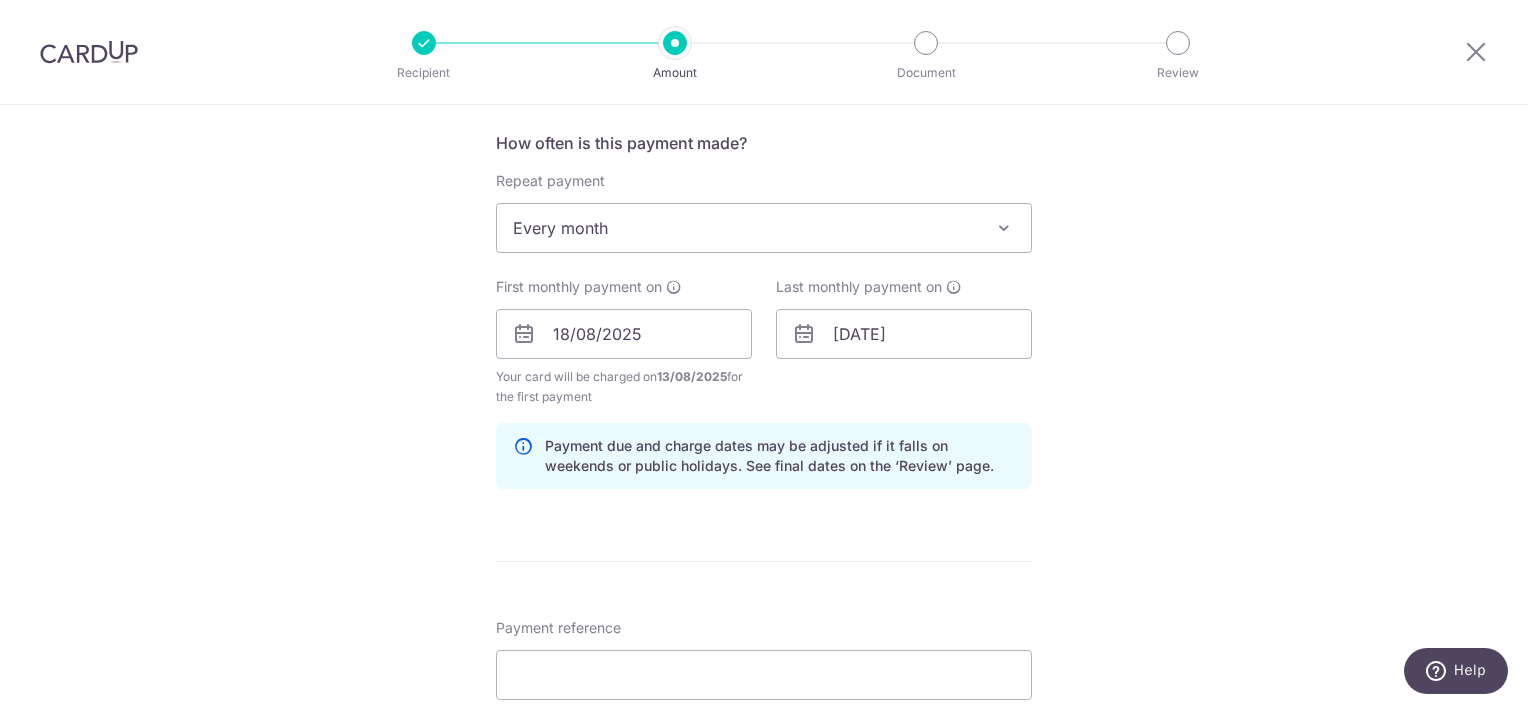 click on "Tell us more about your payment
Enter payment amount
SGD
[NUMBER]
[NUMBER]
Card added successfully
Select Card
[CREDIT_CARD_LAST_4]
Add credit card
Your Cards
[CREDIT_CARD_LAST_4]
[CREDIT_CARD_LAST_4]
Secure 256-bit SSL
Text
New card details
Card" at bounding box center [764, 312] 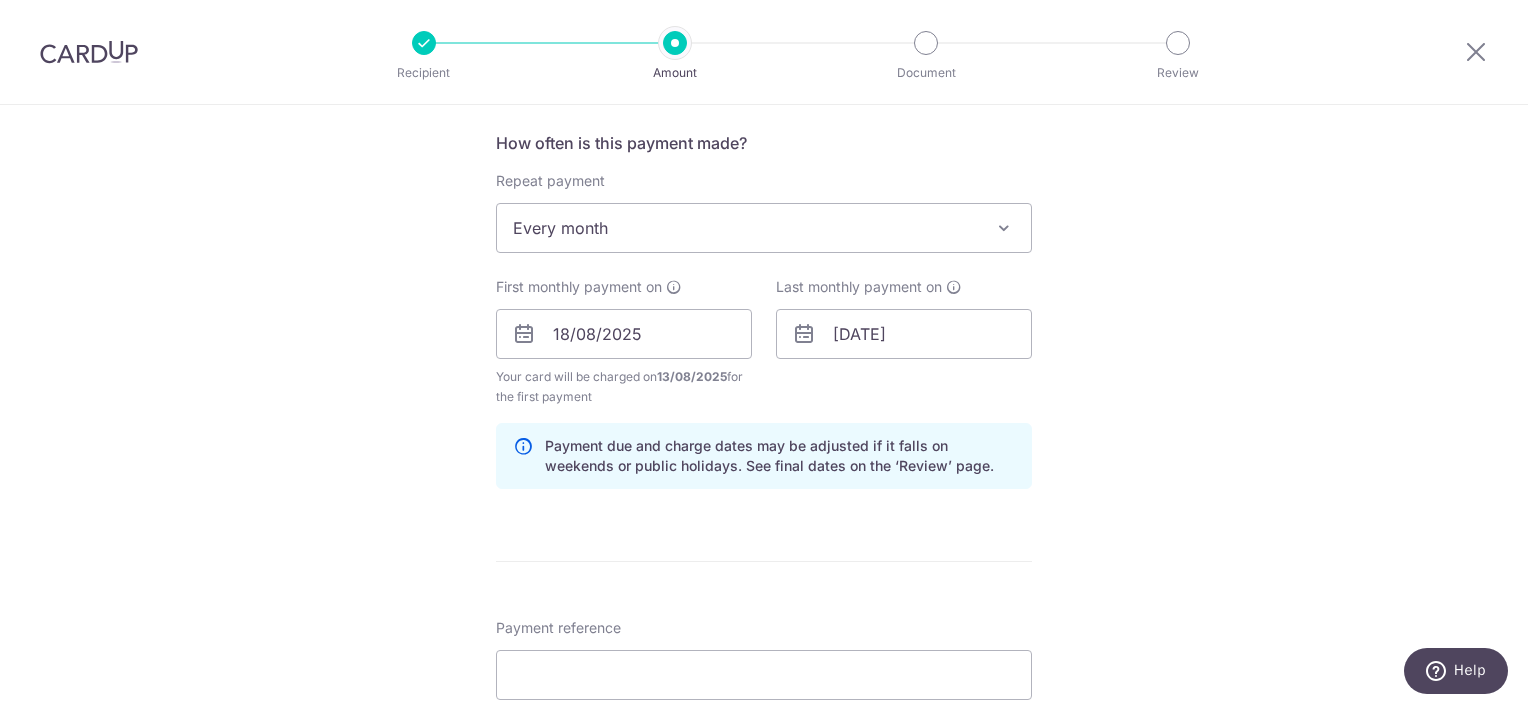 click on "Tell us more about your payment
Enter payment amount
SGD
[NUMBER]
[NUMBER]
Card added successfully
Select Card
[CREDIT_CARD_LAST_4]
Add credit card
Your Cards
[CREDIT_CARD_LAST_4]
[CREDIT_CARD_LAST_4]
Secure 256-bit SSL
Text
New card details
Card" at bounding box center [764, 312] 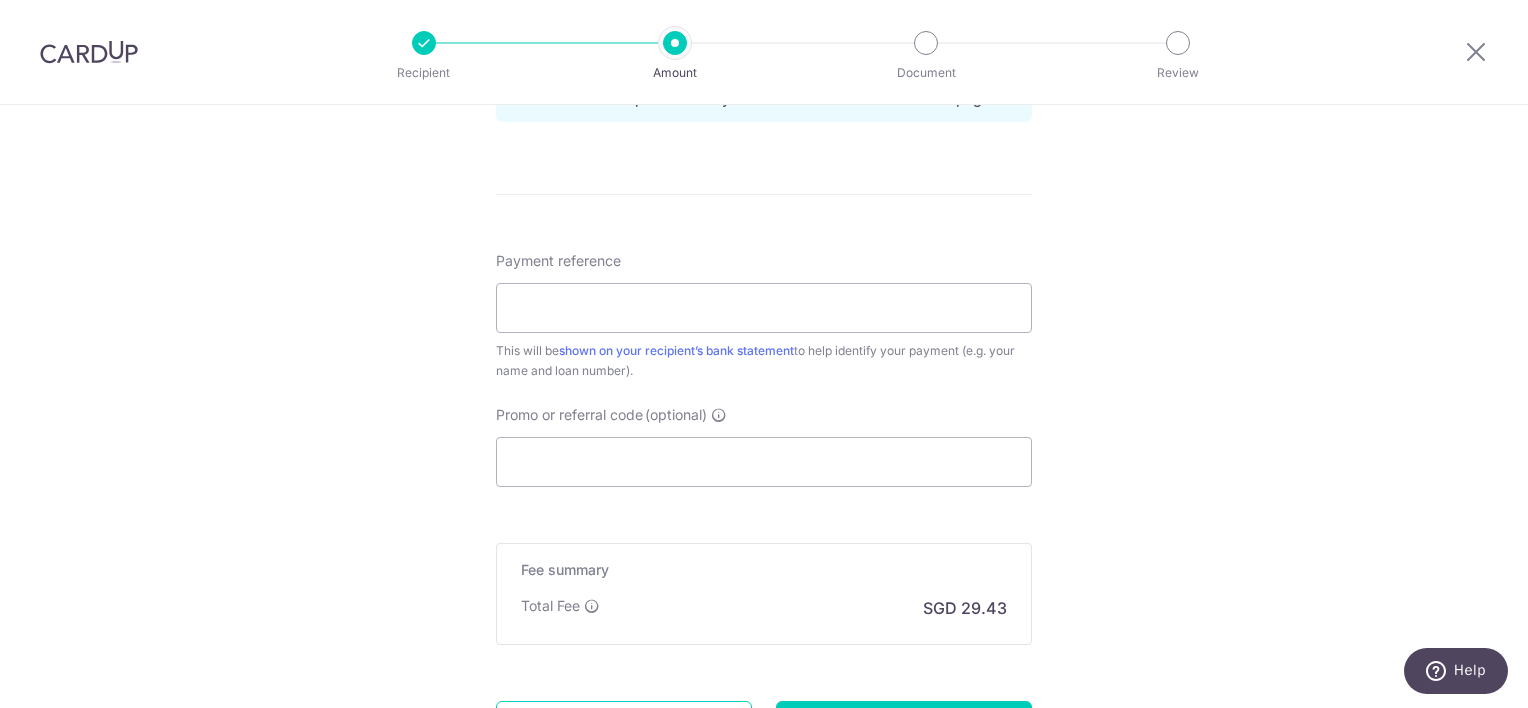 scroll, scrollTop: 1116, scrollLeft: 0, axis: vertical 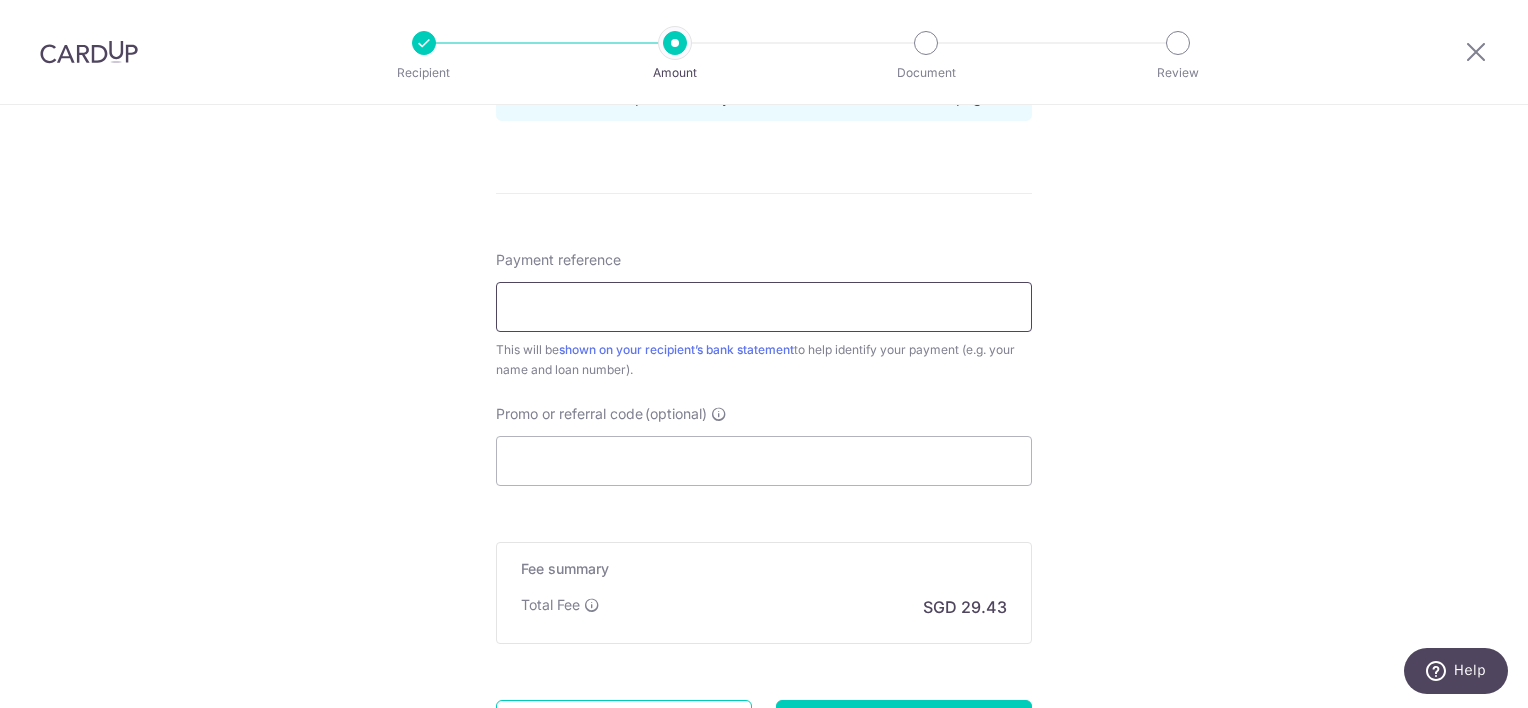 click on "Payment reference" at bounding box center [764, 307] 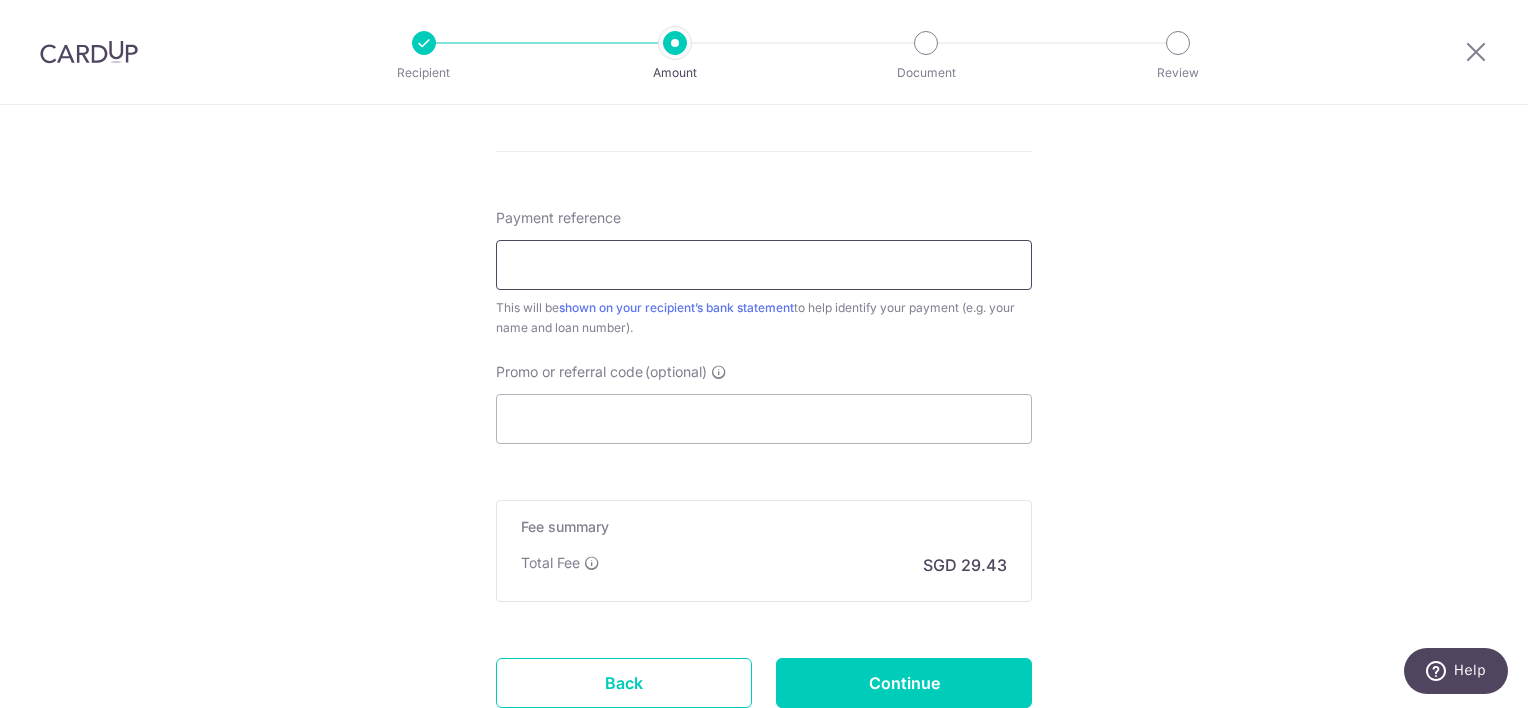 scroll, scrollTop: 1155, scrollLeft: 0, axis: vertical 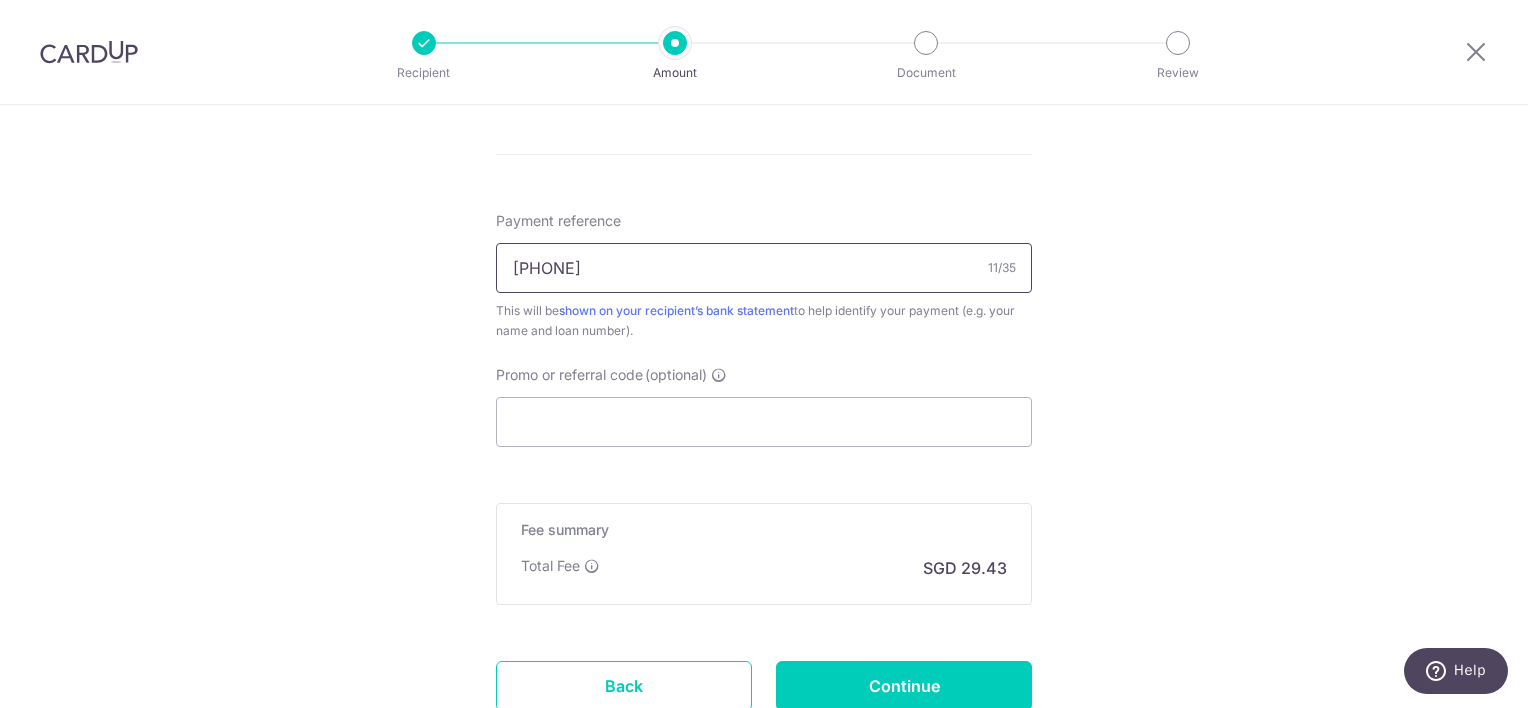 type on "44337843972" 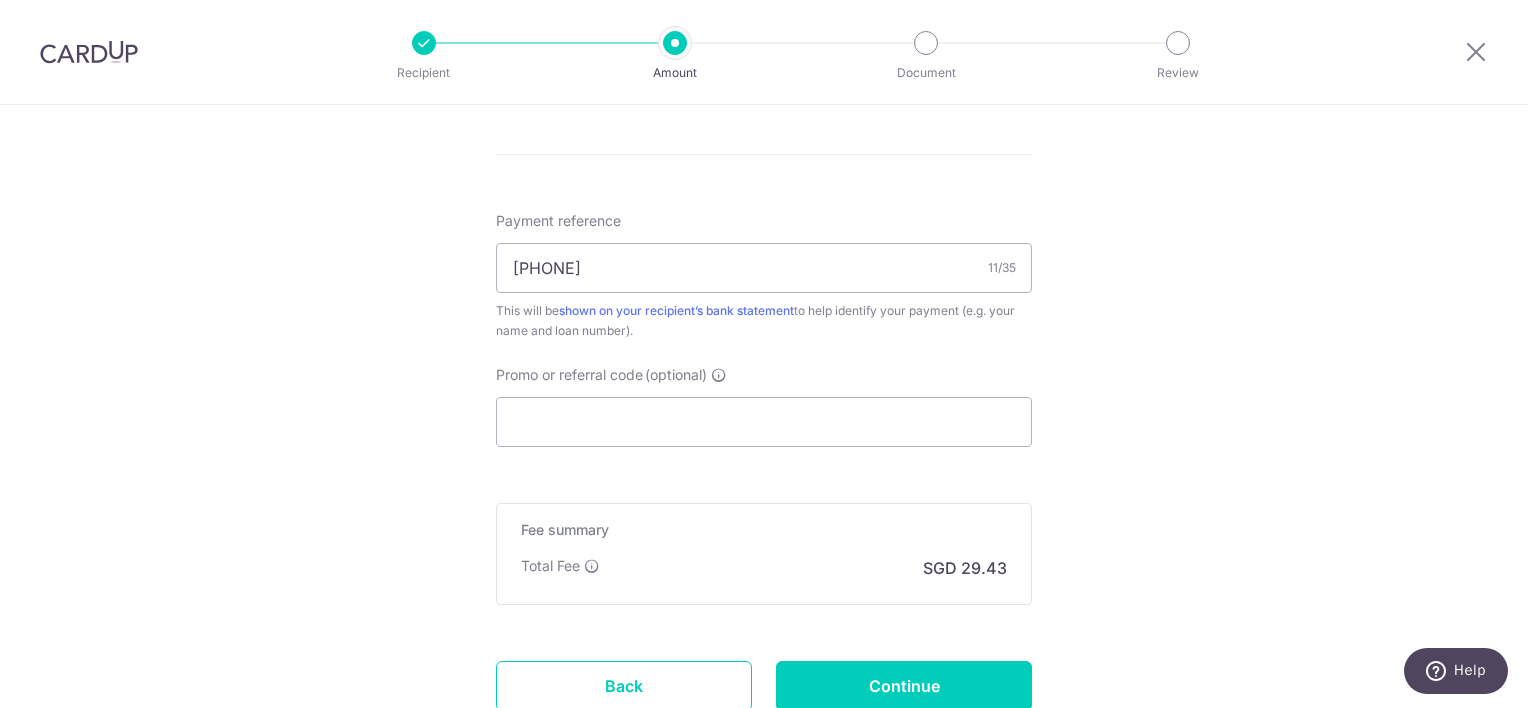 click on "Tell us more about your payment
Enter payment amount
SGD
1,132.00
1132.00
Card added successfully
Select Card
**** 8331
Add credit card
Your Cards
**** 2712
**** 8331
Secure 256-bit SSL
Text
New card details
Card" at bounding box center [764, -95] 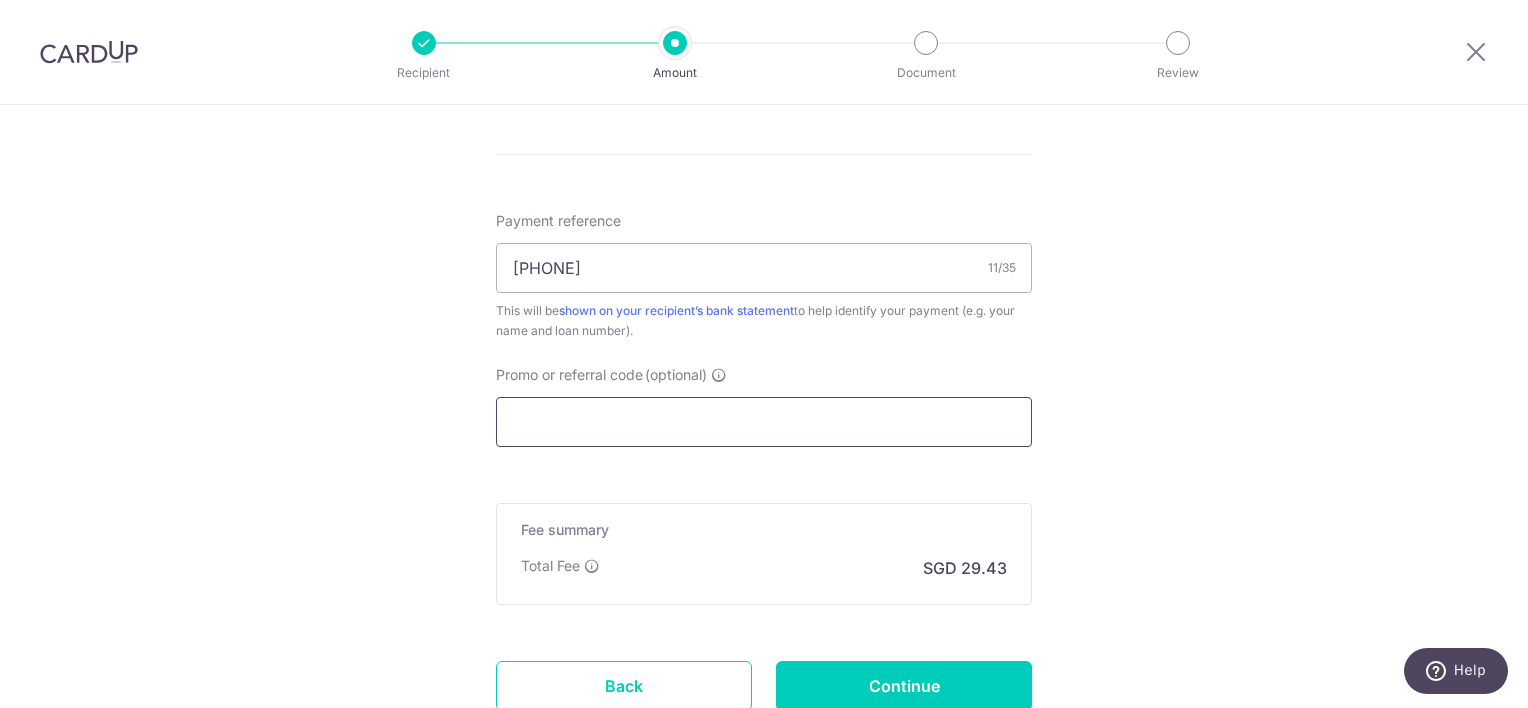 click on "Promo or referral code
(optional)" at bounding box center (764, 422) 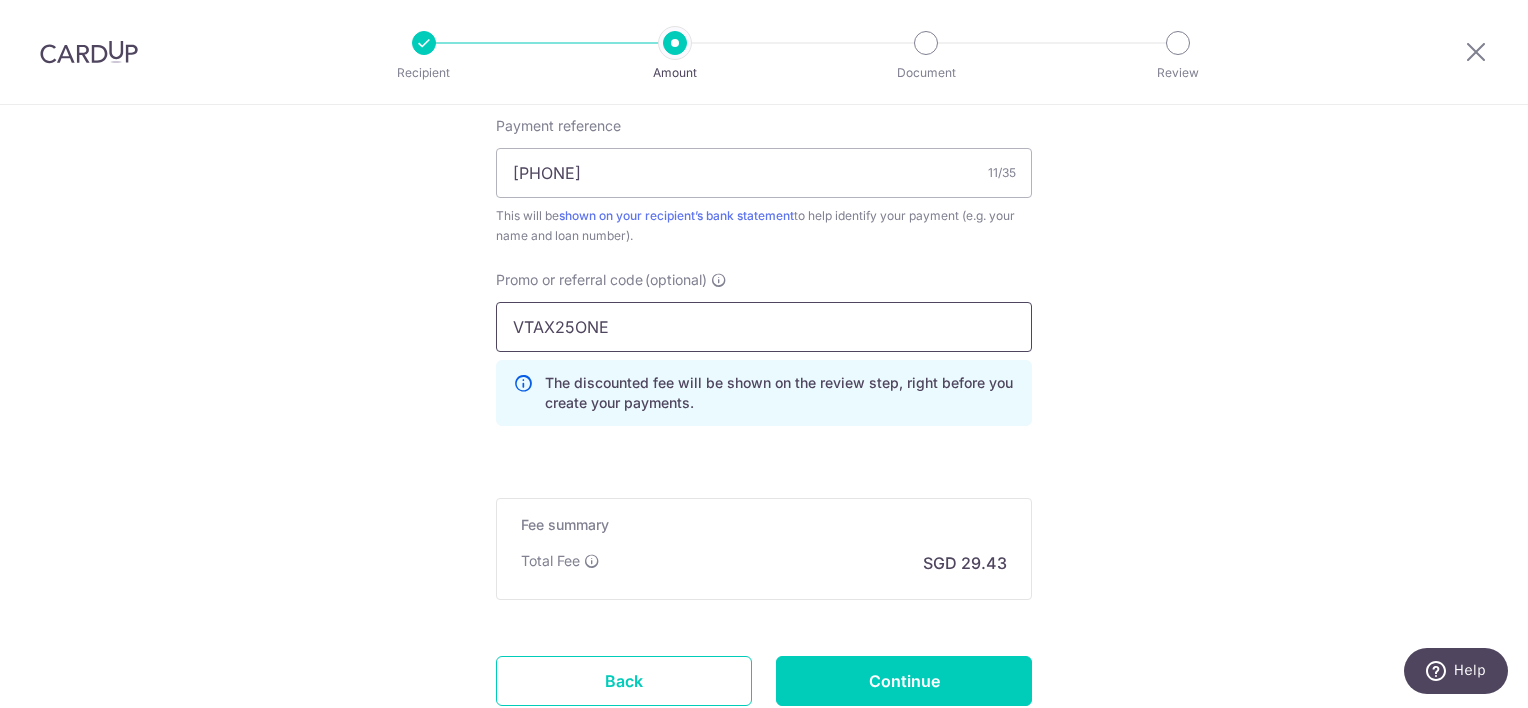 scroll, scrollTop: 1250, scrollLeft: 0, axis: vertical 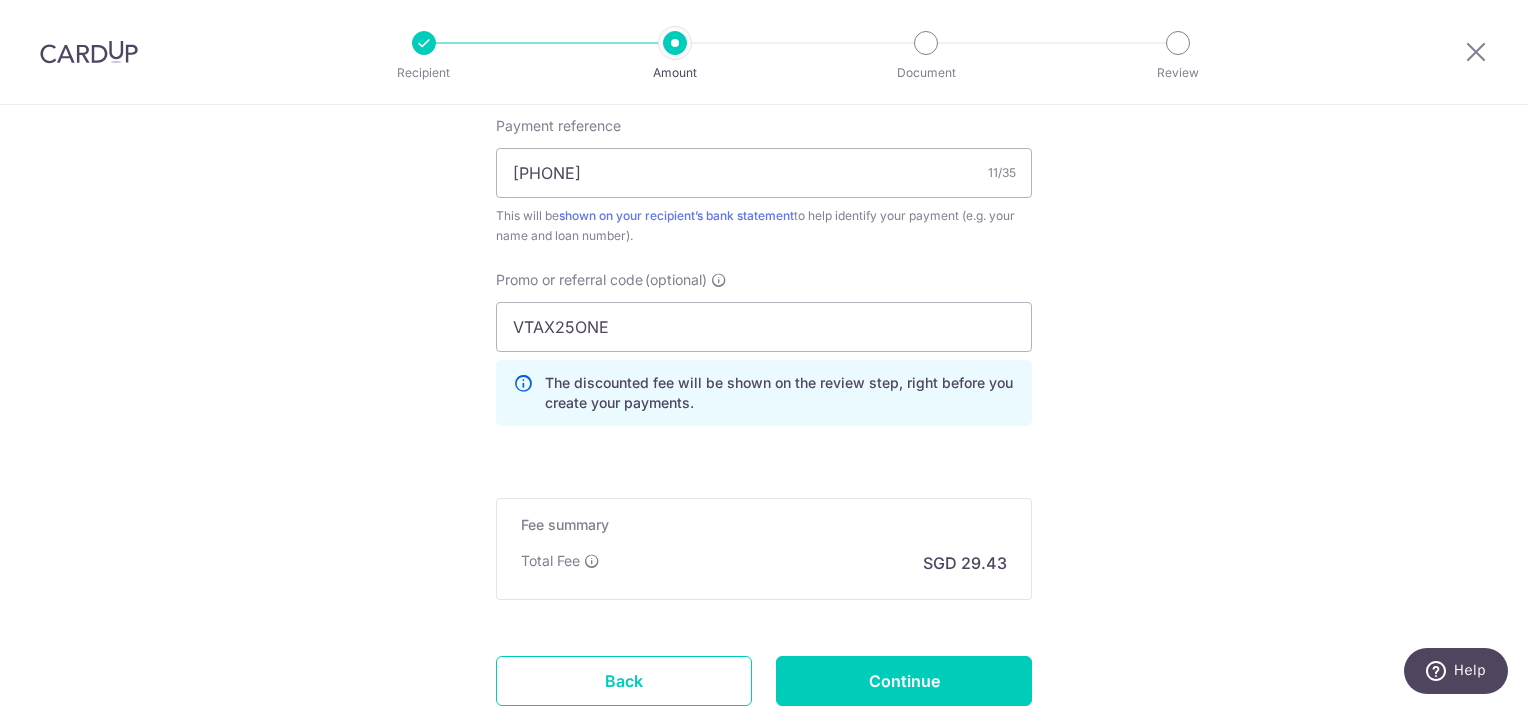 click on "Tell us more about your payment
Enter payment amount
SGD
1,132.00
1132.00
Card added successfully
Select Card
**** 8331
Add credit card
Your Cards
**** 2712
**** 8331
Secure 256-bit SSL
Text
New card details
Card" at bounding box center (764, -145) 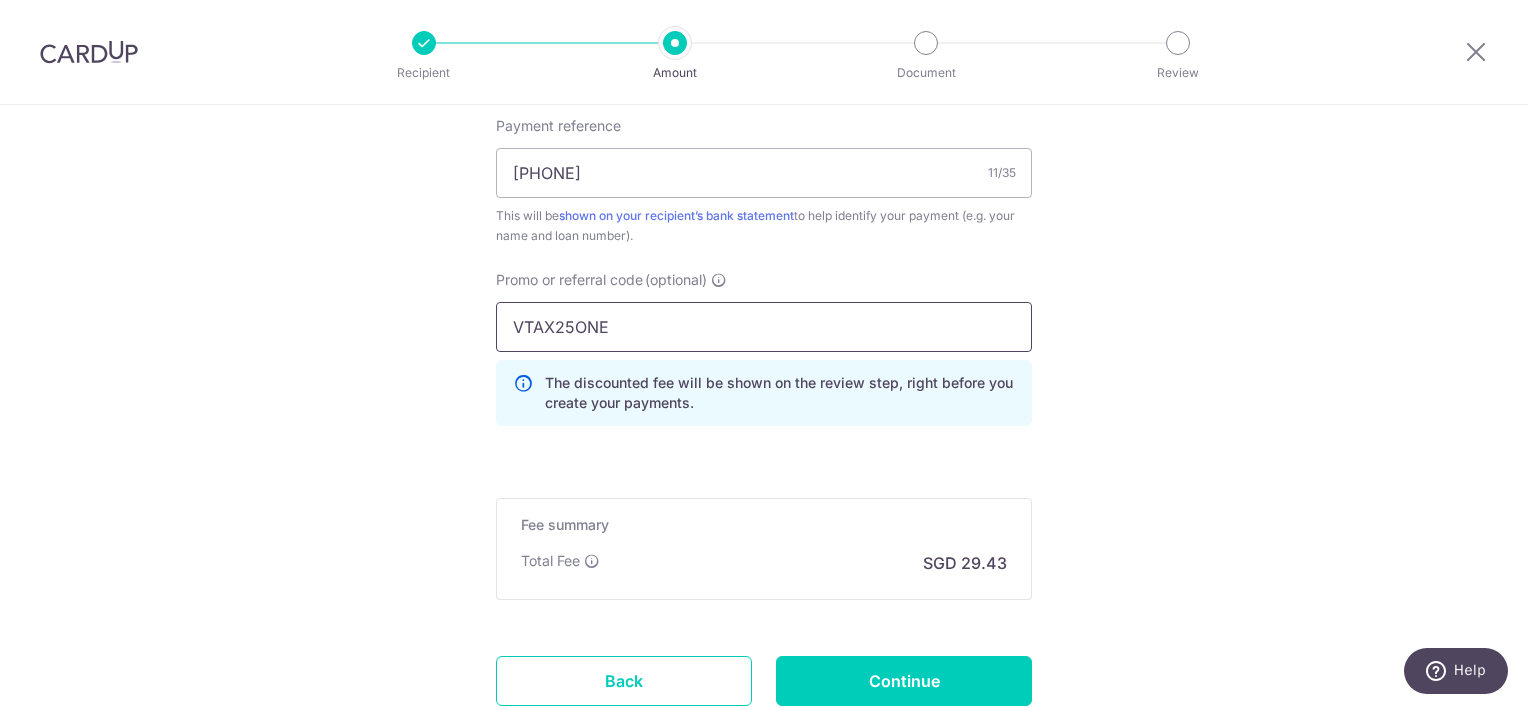 drag, startPoint x: 652, startPoint y: 336, endPoint x: 434, endPoint y: 349, distance: 218.38727 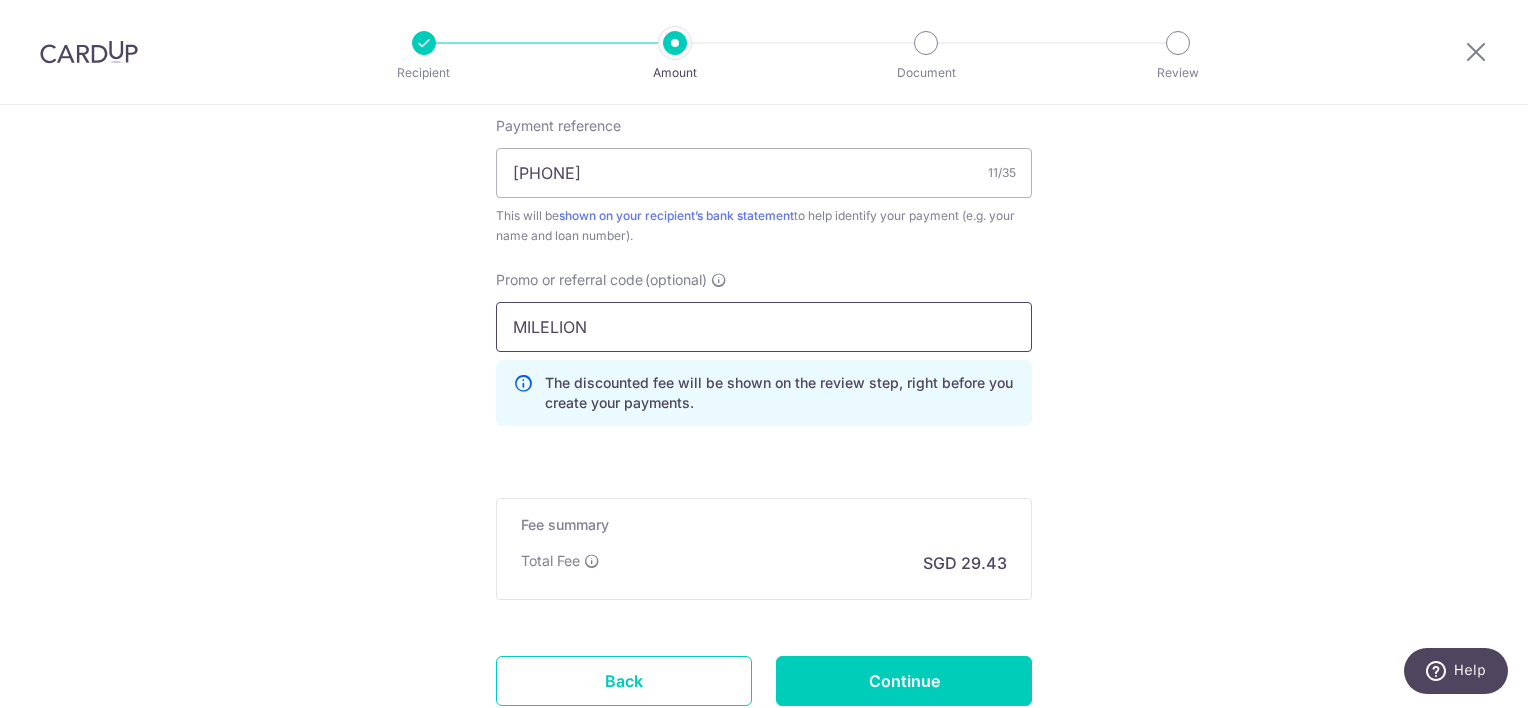 type on "MILELION" 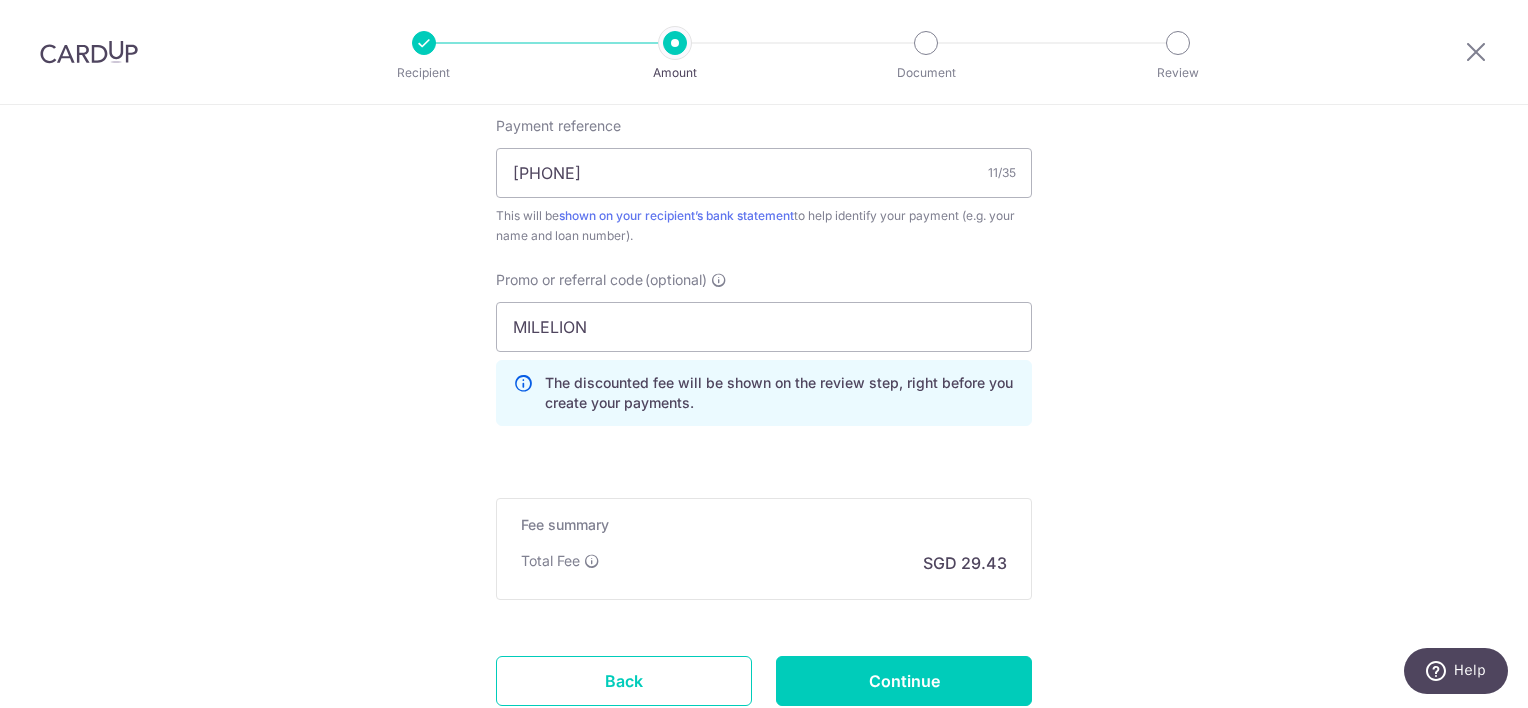 click on "Tell us more about your payment
Enter payment amount
SGD
1,132.00
1132.00
Card added successfully
Select Card
**** 8331
Add credit card
Your Cards
**** 2712
**** 8331
Secure 256-bit SSL
Text
New card details
Card" at bounding box center [764, -145] 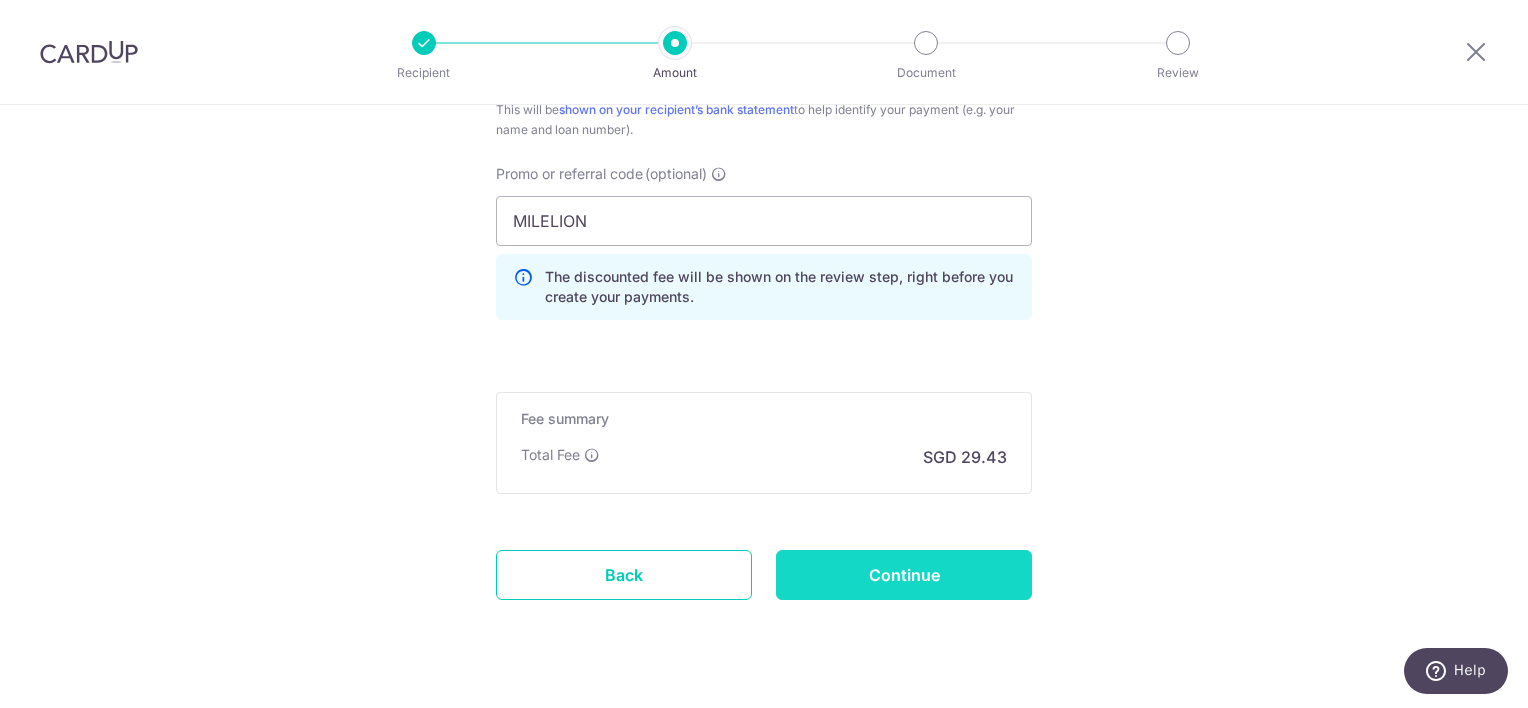 click on "Continue" at bounding box center [904, 575] 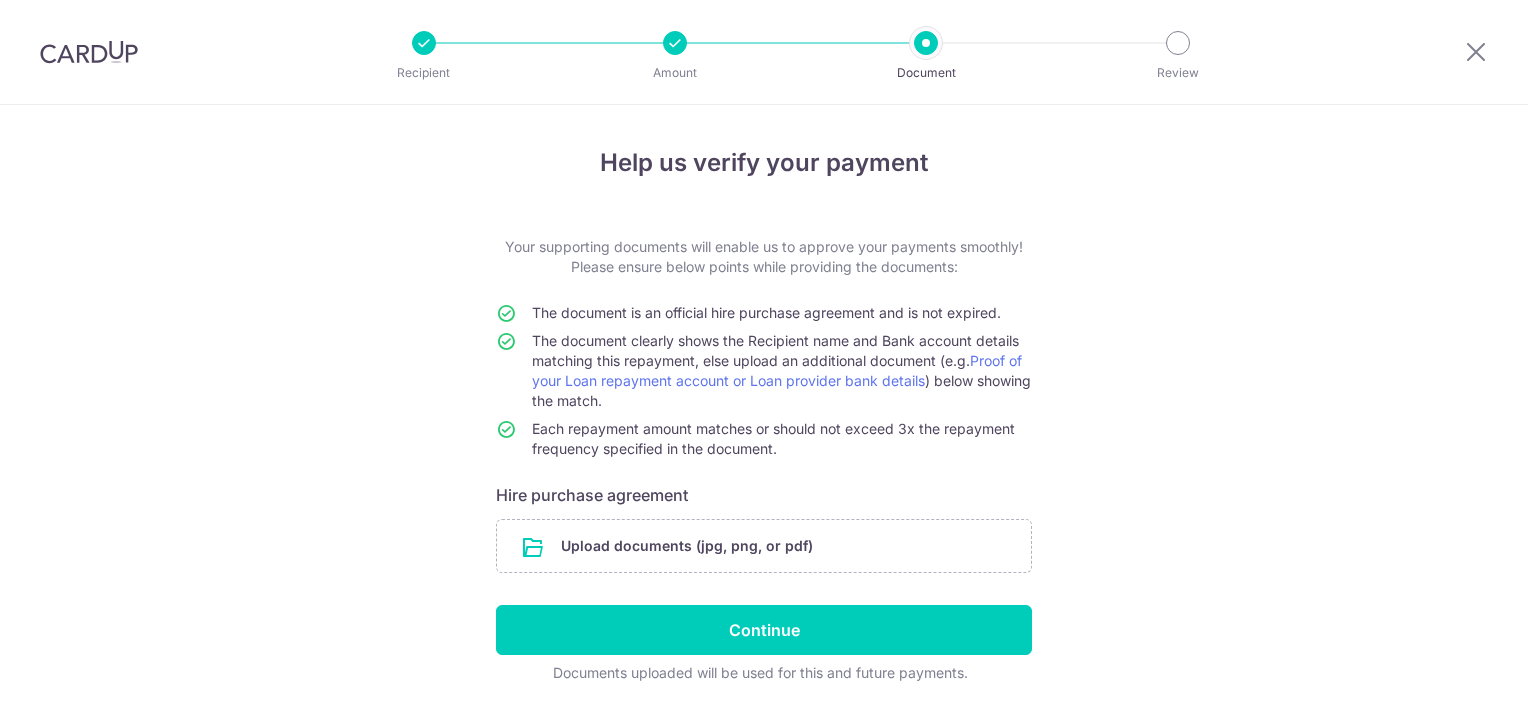 scroll, scrollTop: 0, scrollLeft: 0, axis: both 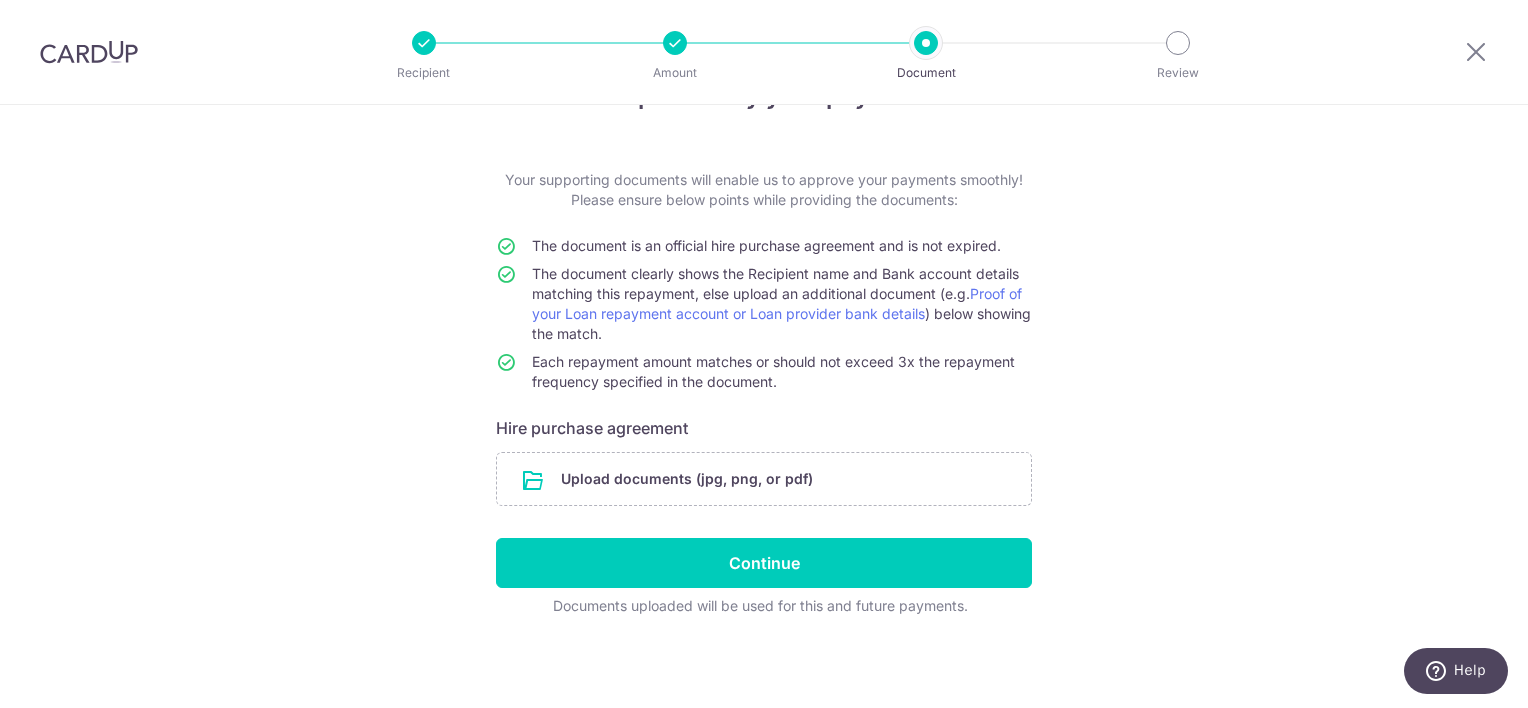 click on "Help us verify your payment
Your supporting documents will enable us to approve your payments smoothly!  Please ensure below points while providing the documents:
The document is an official hire purchase agreement and is not expired.
The document clearly shows the Recipient name and Bank account details matching this repayment, else upload an additional document (e.g.  Proof of your Loan repayment account or Loan provider bank details ) below showing the match.
Each repayment amount matches or should not exceed 3x the repayment frequency specified in the document.
Hire purchase agreement
Upload documents (jpg, png, or pdf)
Continue
Documents uploaded will be used for this and future payments." at bounding box center (764, 374) 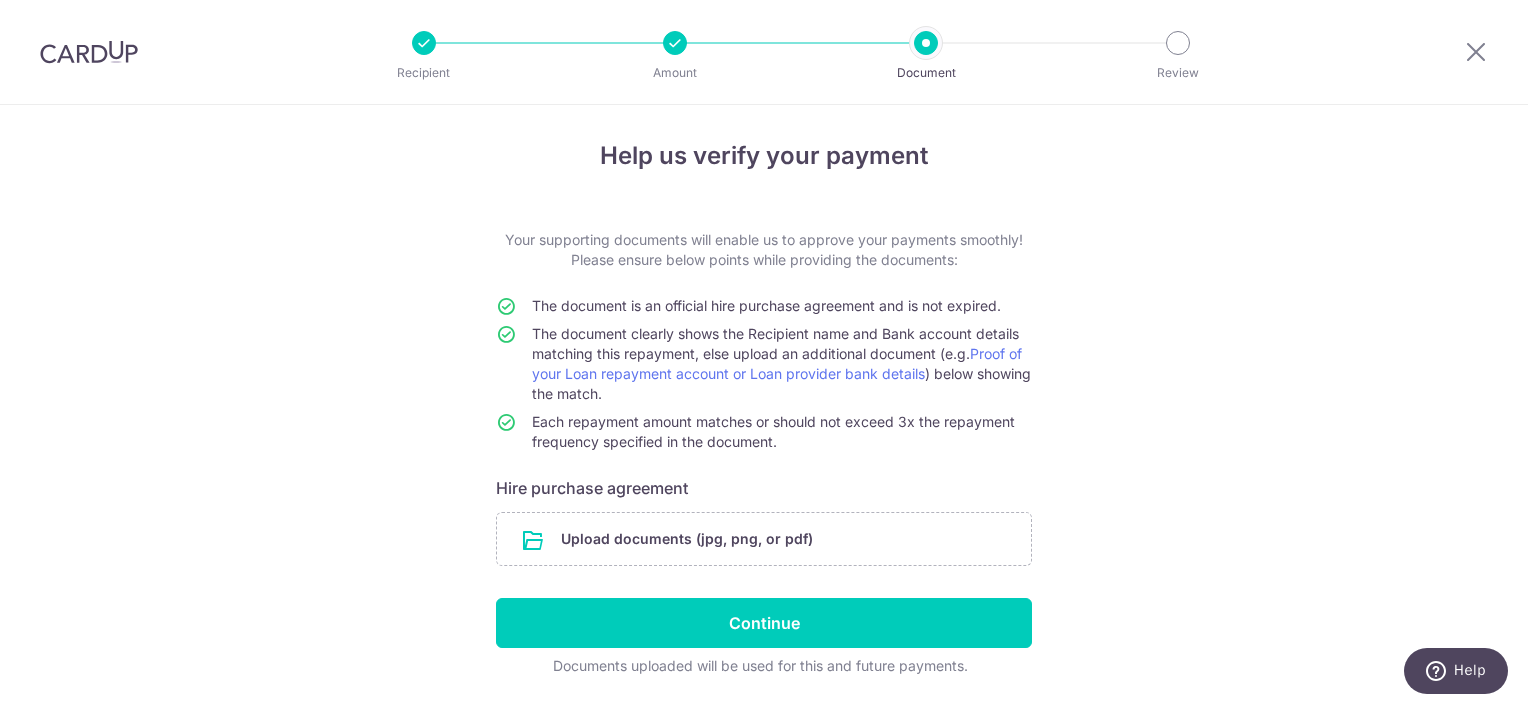 scroll, scrollTop: 6, scrollLeft: 0, axis: vertical 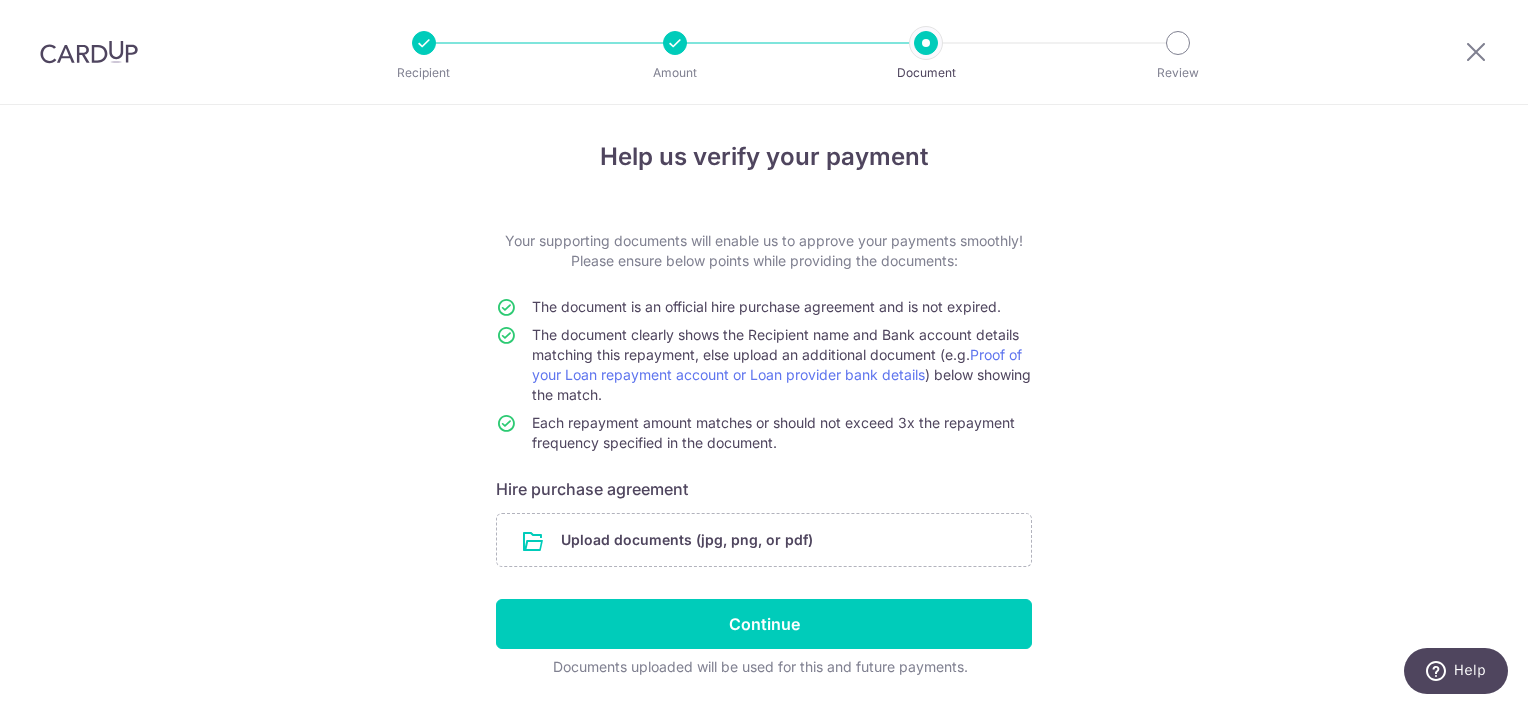 click on "Help us verify your payment
Your supporting documents will enable us to approve your payments smoothly!  Please ensure below points while providing the documents:
The document is an official hire purchase agreement and is not expired.
The document clearly shows the Recipient name and Bank account details matching this repayment, else upload an additional document (e.g.  Proof of your Loan repayment account or Loan provider bank details ) below showing the match.
Each repayment amount matches or should not exceed 3x the repayment frequency specified in the document.
Hire purchase agreement
Upload documents (jpg, png, or pdf)
Continue
Documents uploaded will be used for this and future payments." at bounding box center [764, 435] 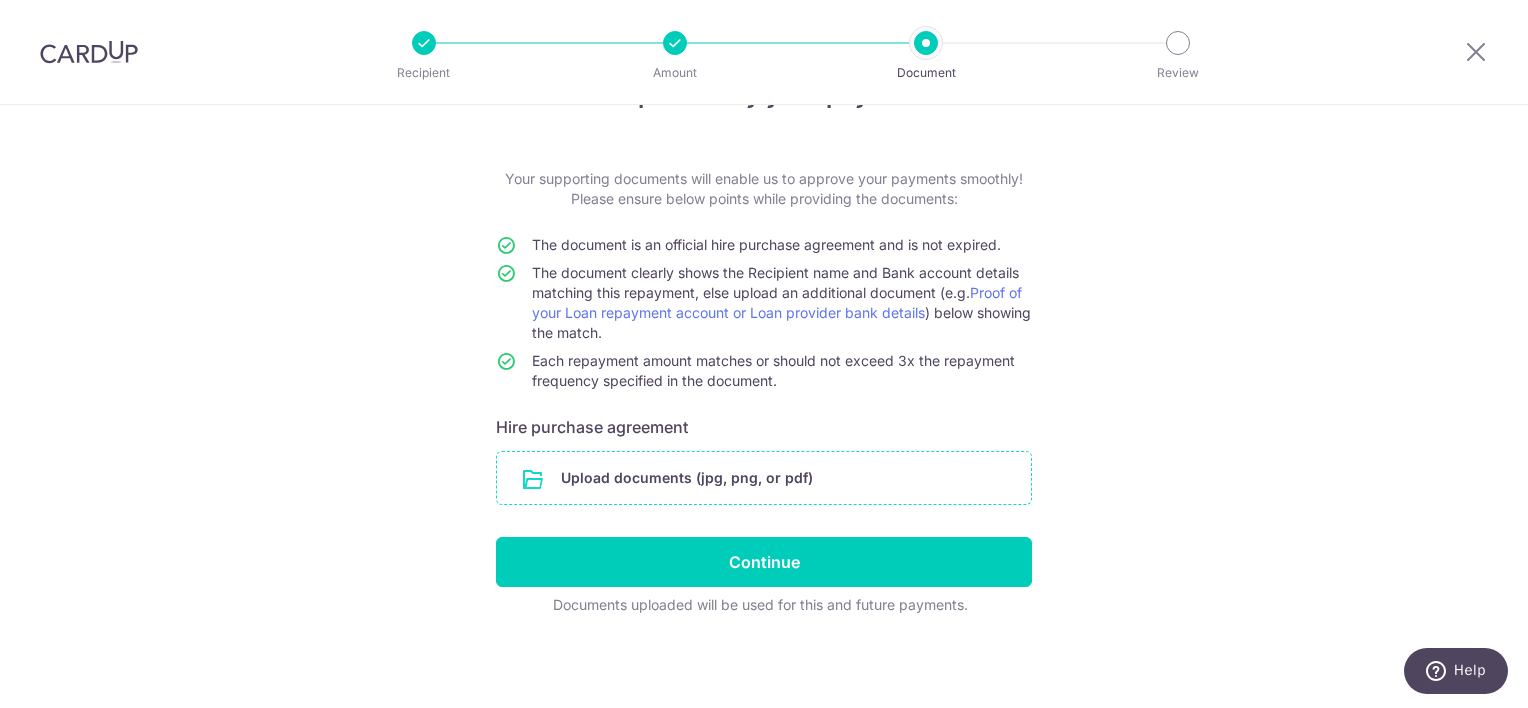 click at bounding box center (764, 478) 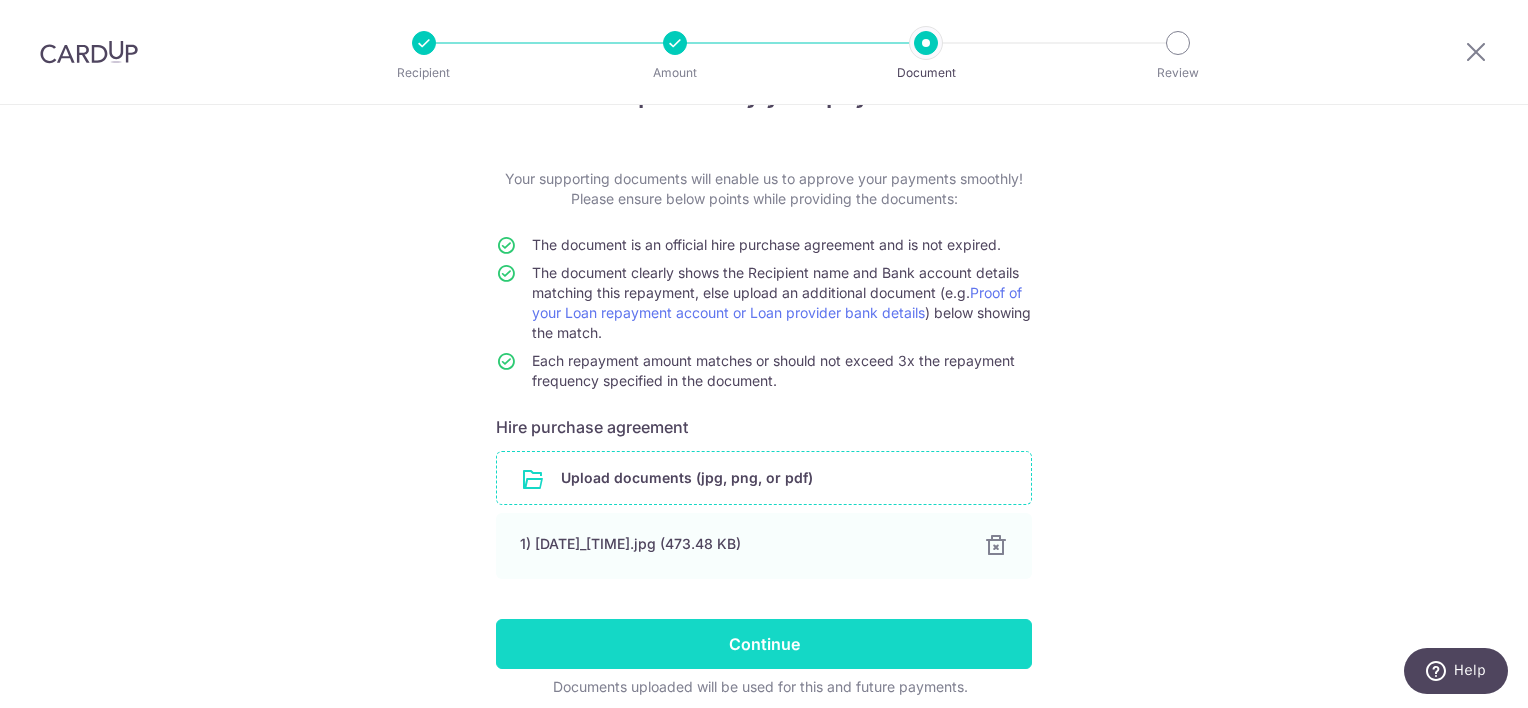 click on "Continue" at bounding box center (764, 644) 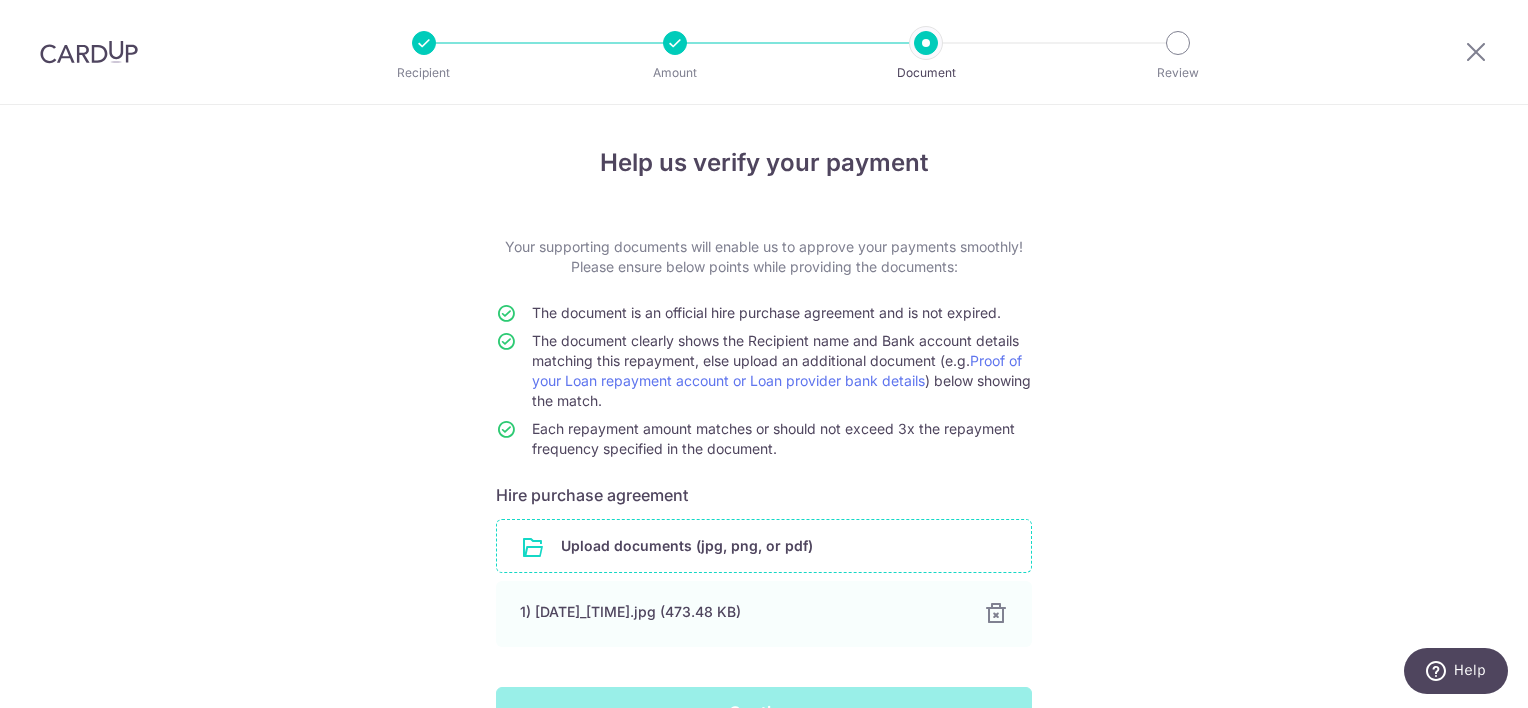 scroll, scrollTop: 150, scrollLeft: 0, axis: vertical 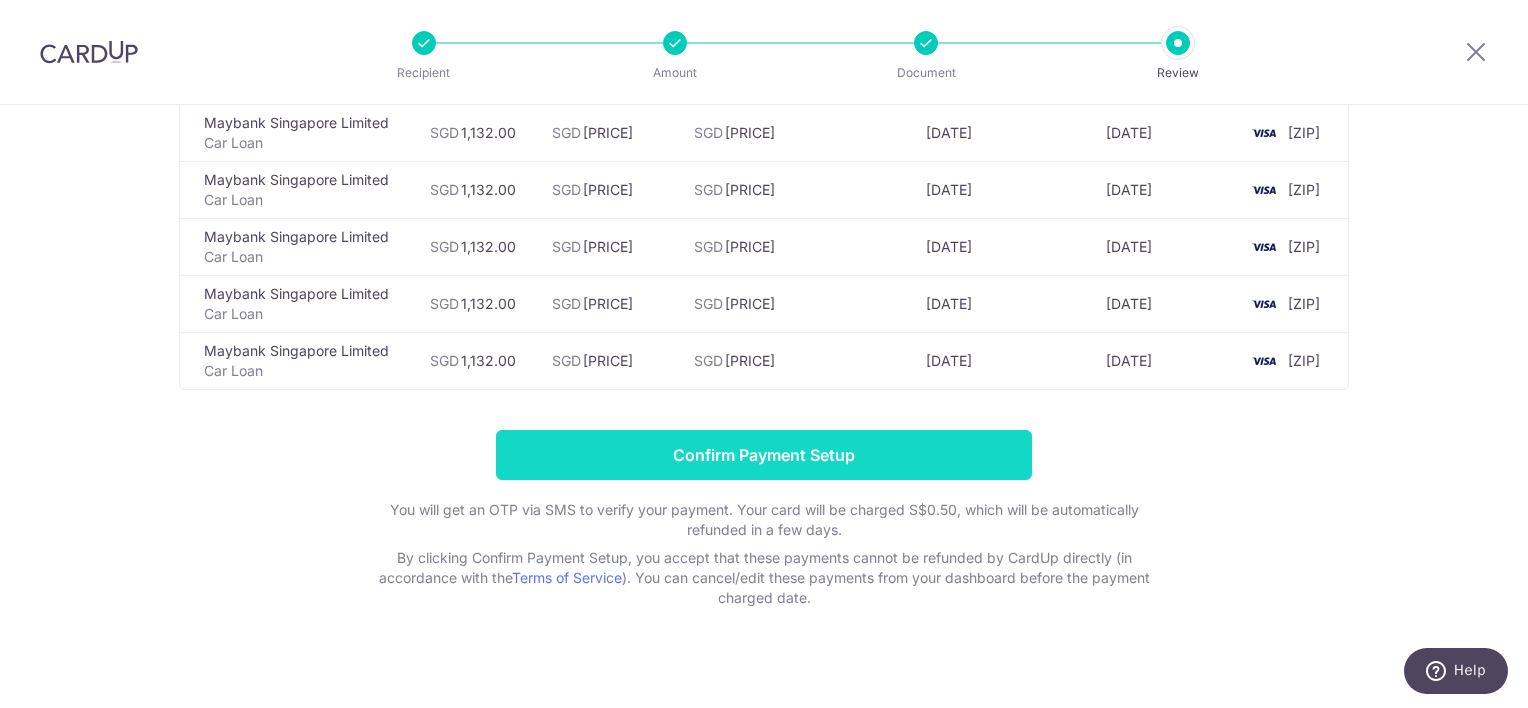 click on "Confirm Payment Setup" at bounding box center [764, 455] 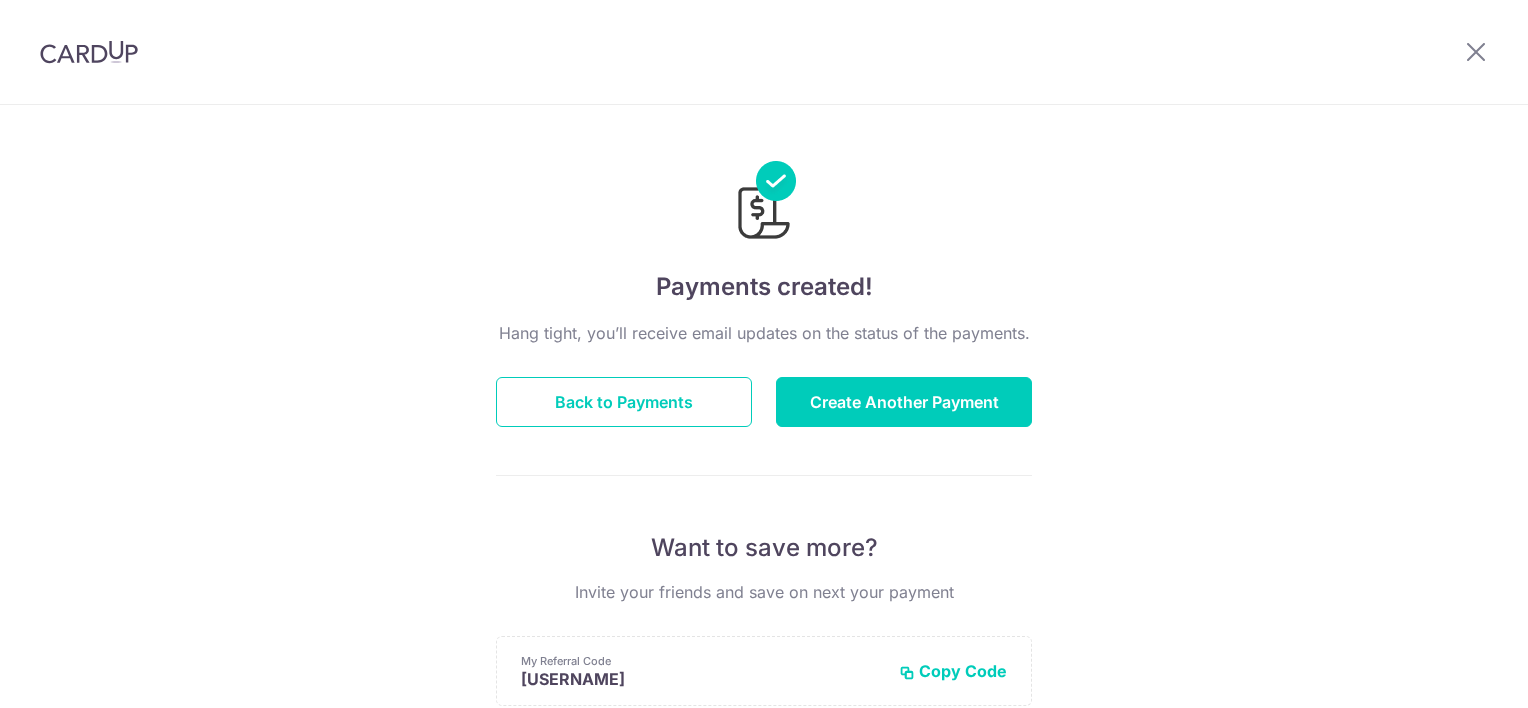 scroll, scrollTop: 0, scrollLeft: 0, axis: both 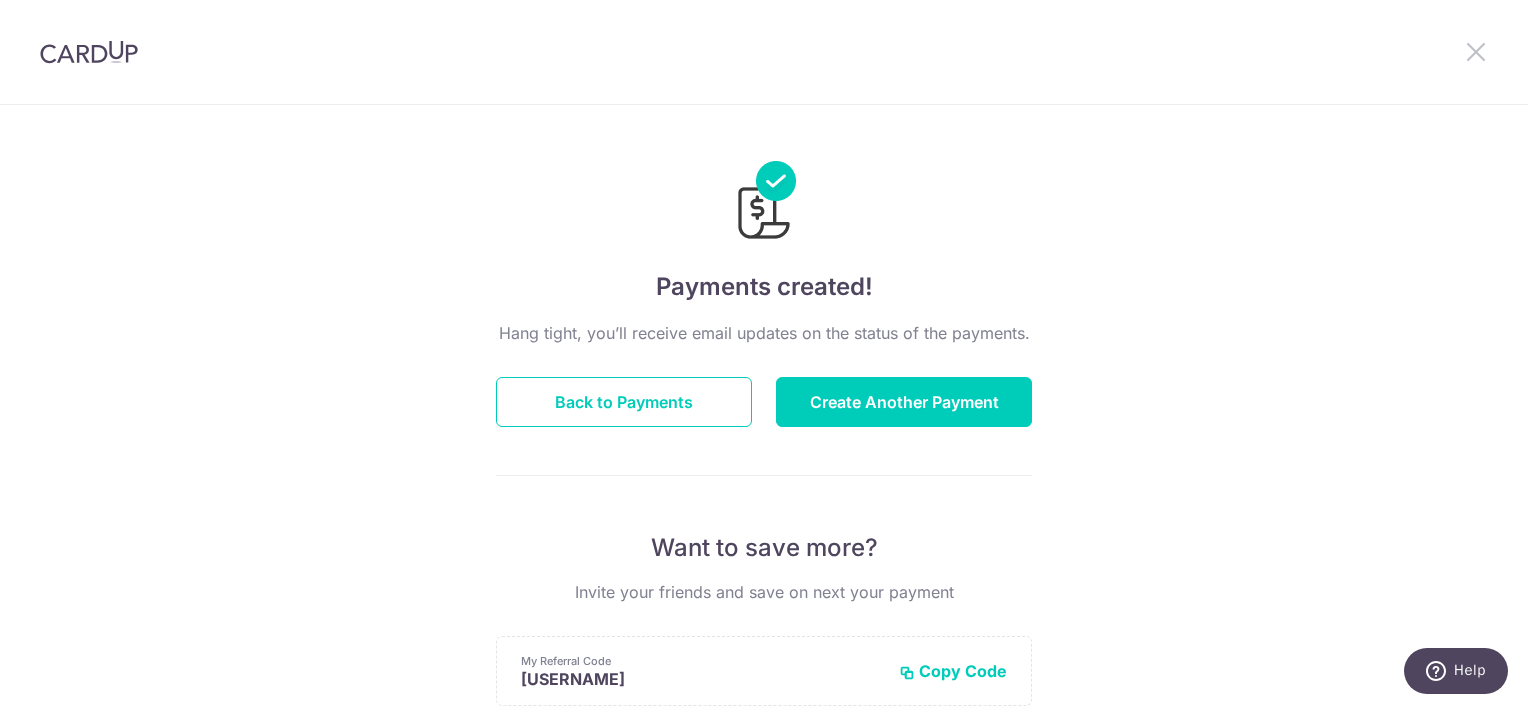 click at bounding box center (1476, 51) 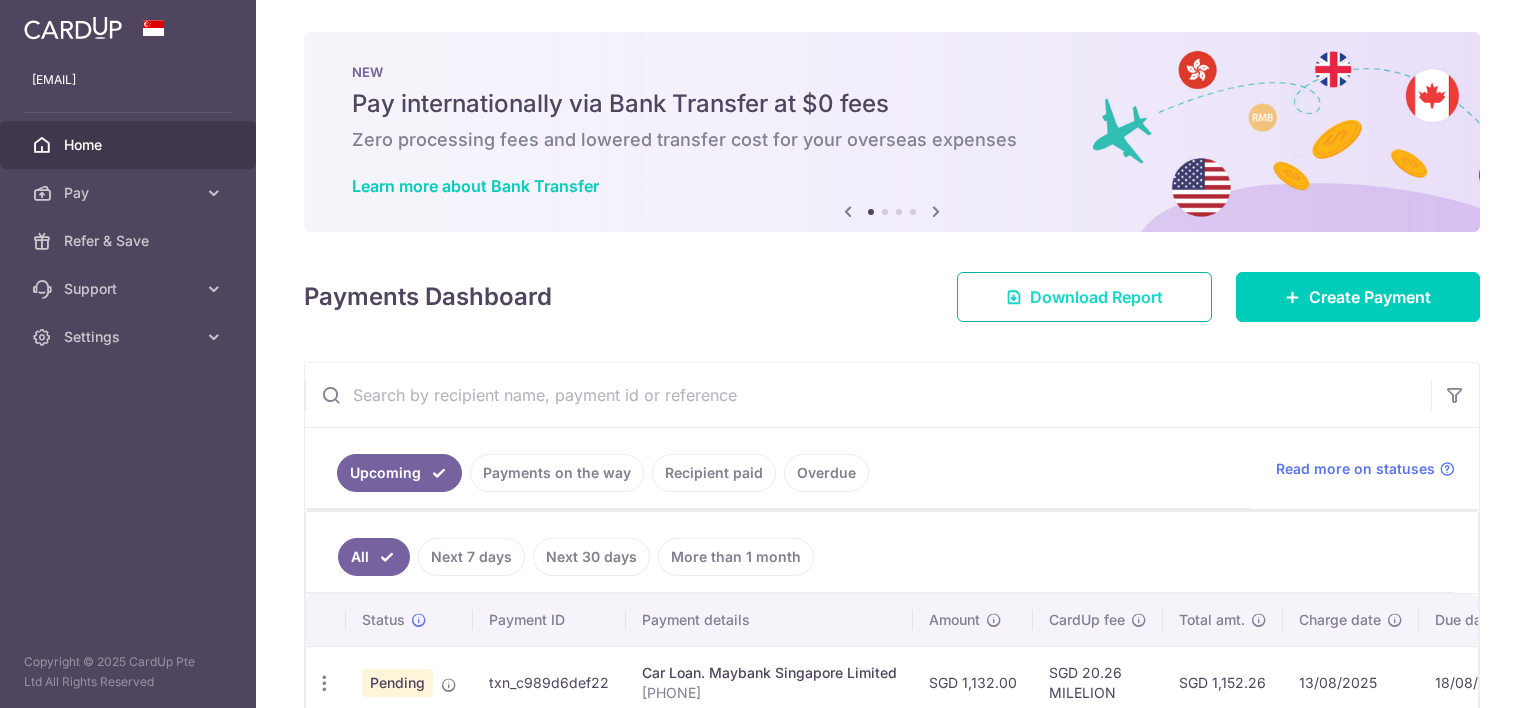 scroll, scrollTop: 0, scrollLeft: 0, axis: both 